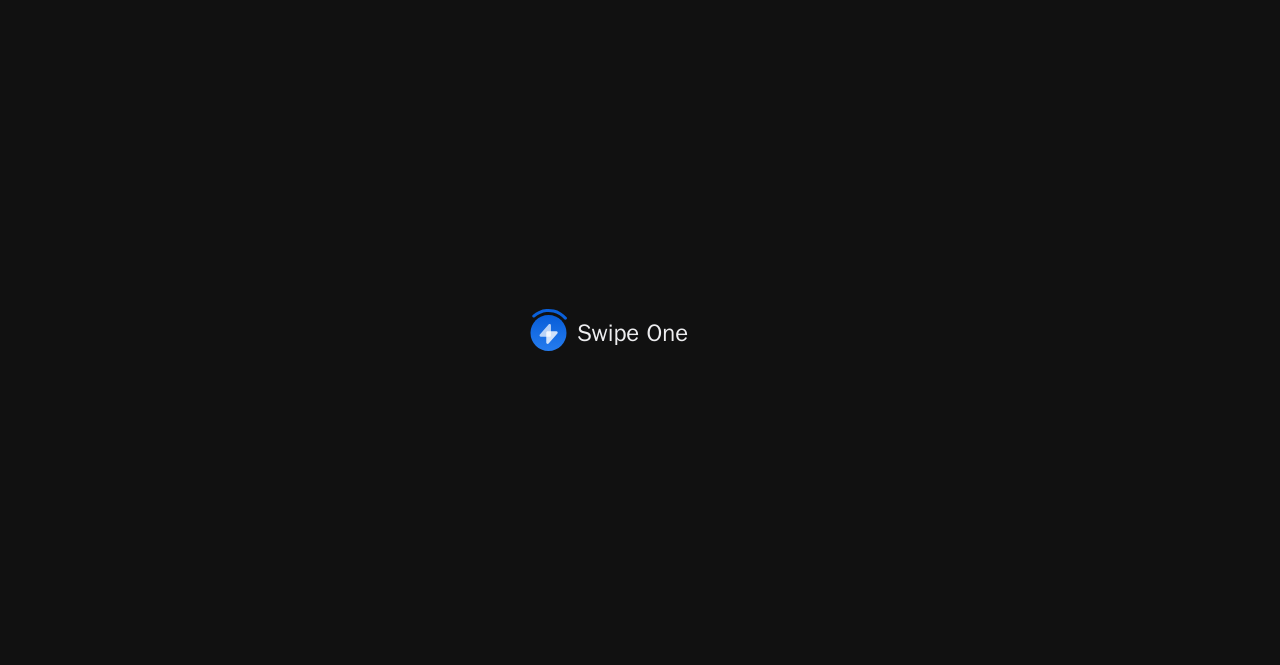 scroll, scrollTop: 0, scrollLeft: 0, axis: both 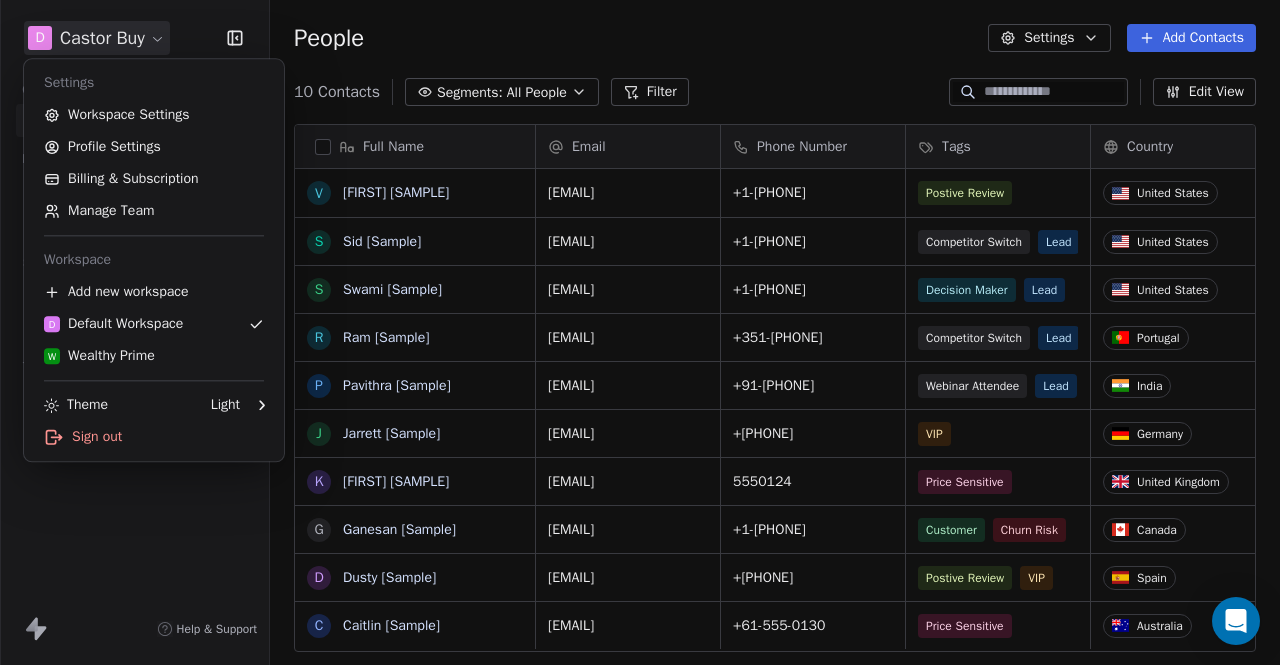 click on "D Castor Buy Contacts People Marketing Workflows Campaigns Sales Pipelines Sequences Beta Tools Apps AI Agents Help & Support People Settings Add Contacts 10 Contacts Segments: All People Filter Edit View Tag Add to Sequence Export Full Name V [FIRST] [SAMPLE] S [FIRST] [SAMPLE] S [FIRST] [SAMPLE] R [FIRST] [SAMPLE] P [FIRST] [SAMPLE] J [FIRST] [SAMPLE] K [FIRST] [SAMPLE] G [FIRST] [SAMPLE] D [FIRST] [SAMPLE] C [FIRST] [SAMPLE] Email Phone Number Tags Country Website Job Title Status [EMAIL] +1-[PHONE] Postive Review United States fostergroup.com Managing Director Closed Won [EMAIL] +1-[PHONE] Competitor Switch Lead United States alliedsolutions.com Director of Operations Qualifying [EMAIL] +1-[PHONE] Decision Maker Lead United States millerindustries.com President New Lead [EMAIL] +351-[PHONE] Competitor Switch Lead Portugal greensolutions.pt Sustainability Head Closed Won [EMAIL] +91-[PHONE] Webinar Attendee Lead India techinnovators.in CTO Proposal Sent" at bounding box center [640, 332] 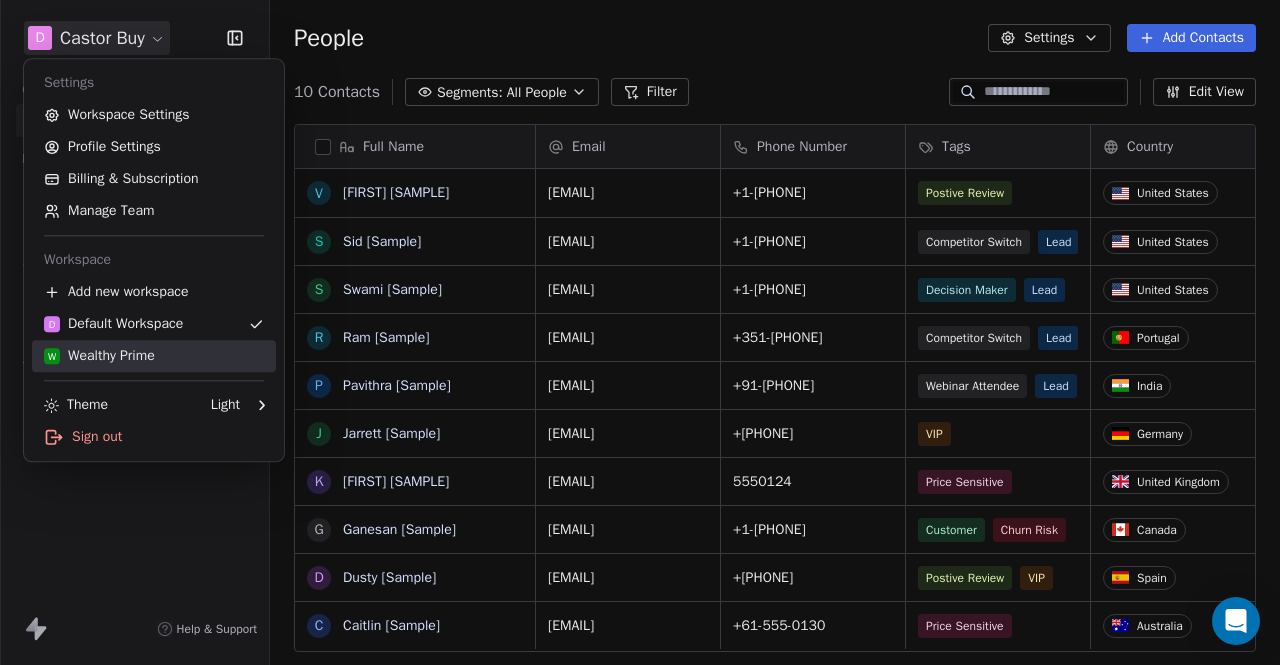 click on "W Wealthy Prime" at bounding box center [99, 356] 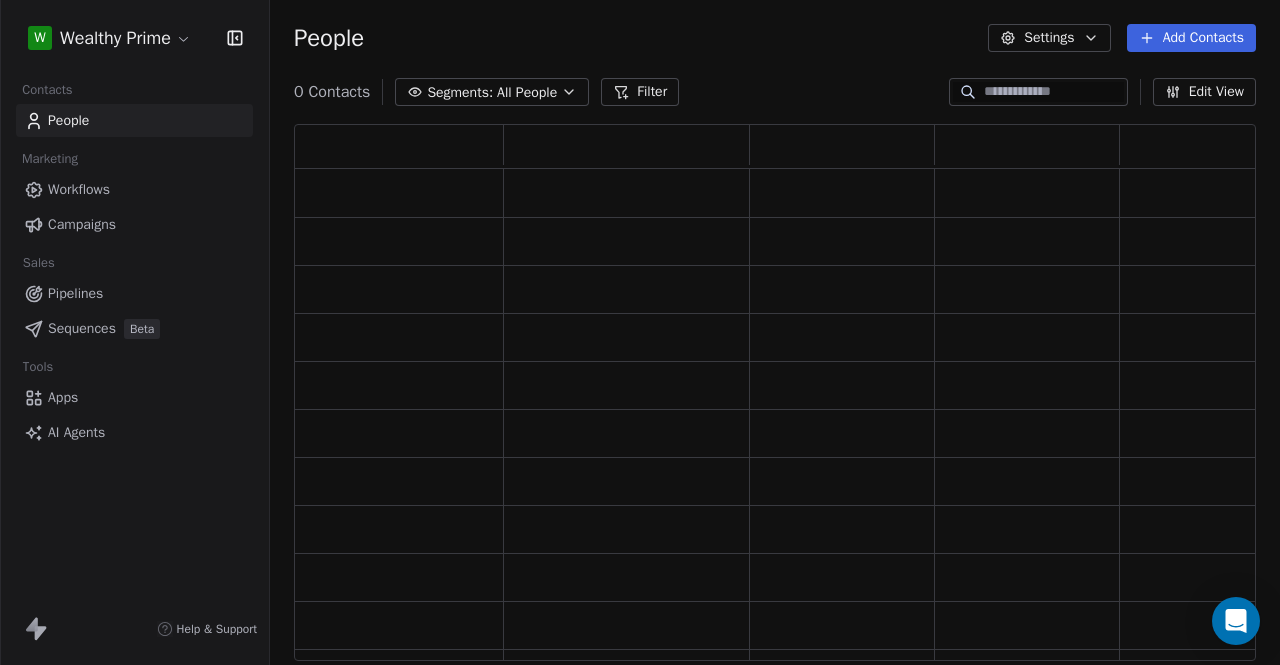 scroll, scrollTop: 16, scrollLeft: 16, axis: both 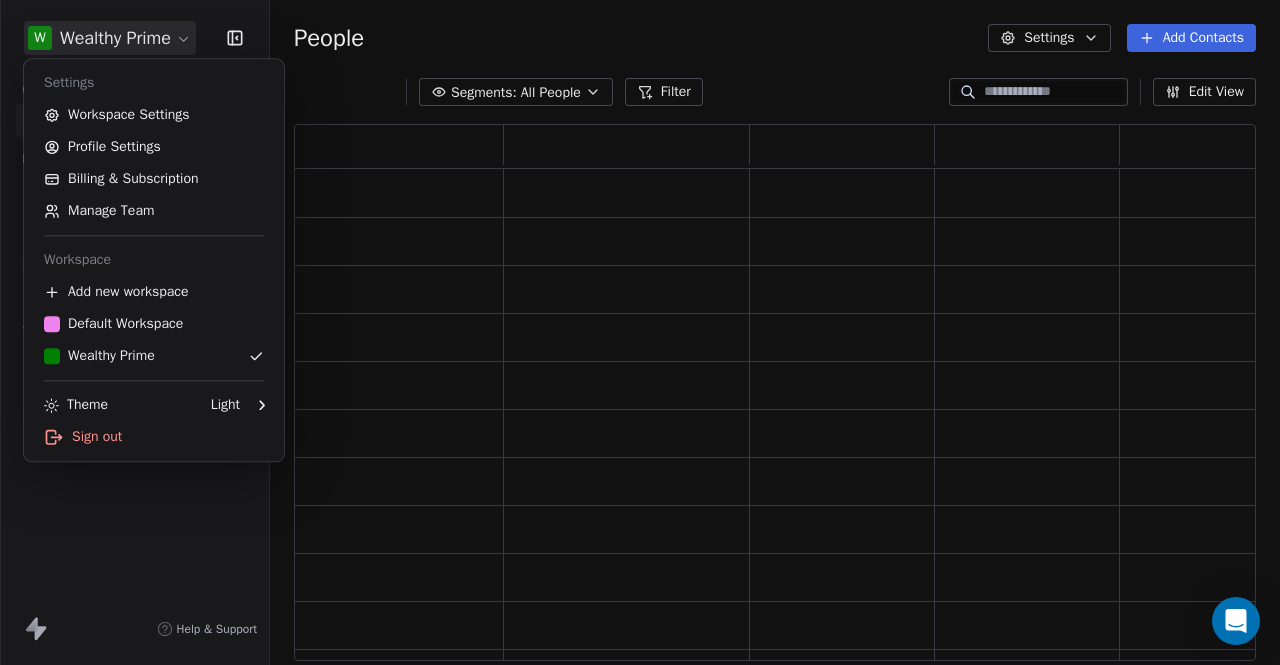 click on "W Wealthy Prime Contacts People Marketing Workflows Campaigns Sales Sequences Beta Tools Apps AI Agents Help & Support People Settings Add Contacts Segments: All People Filter Edit View Tag Add to Sequence Export
Settings Workspace Settings Profile Settings Billing & Subscription Manage Team Workspace Add new workspace Default Workspace Wealthy Prime Theme Light Sign out" at bounding box center [640, 332] 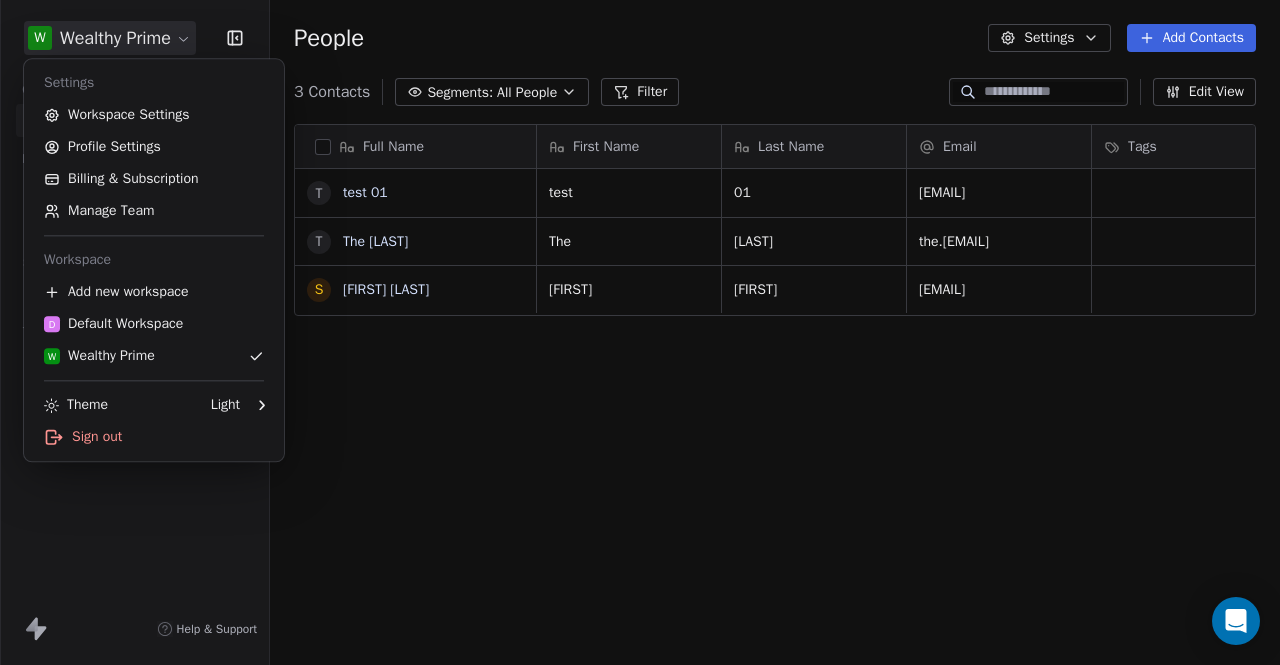 scroll, scrollTop: 16, scrollLeft: 16, axis: both 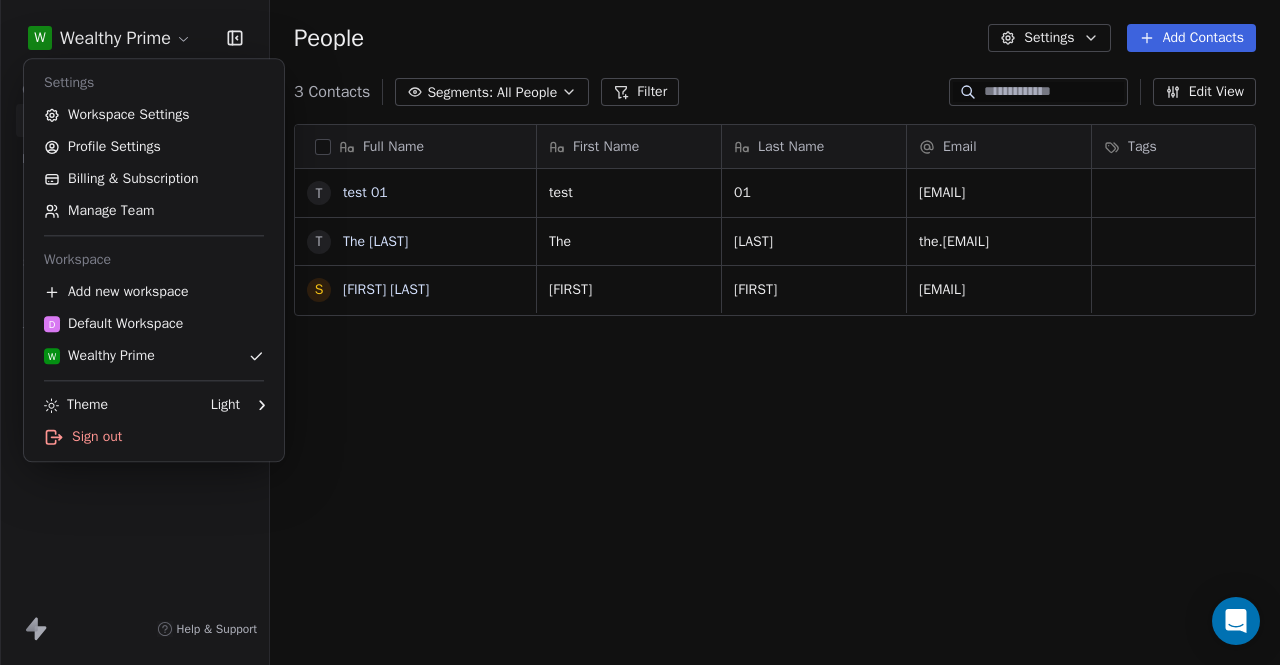click on "W Wealthy Prime Contacts People Marketing Workflows Campaigns Sales Sequences Beta Tools Apps AI Agents Help & Support People Settings Add Contacts 3 Contacts Segments: All People Filter Edit View Tag Add to Sequence Export Full Name t test 01 T The [LAST] S [LAST] [FIRST] First Name Last Name Email Tags Status test 01 [EMAIL] The [LAST] [EMAIL] [FIRST] [EMAIL]
To pick up a draggable item, press the space bar.
While dragging, use the arrow keys to move the item.
Press space again to drop the item in its new position, or press escape to cancel.
Settings Workspace Settings Profile Settings Billing & Subscription Manage Team Workspace Add new workspace D Default Workspace W Wealthy Prime Theme Light Sign out" at bounding box center [640, 332] 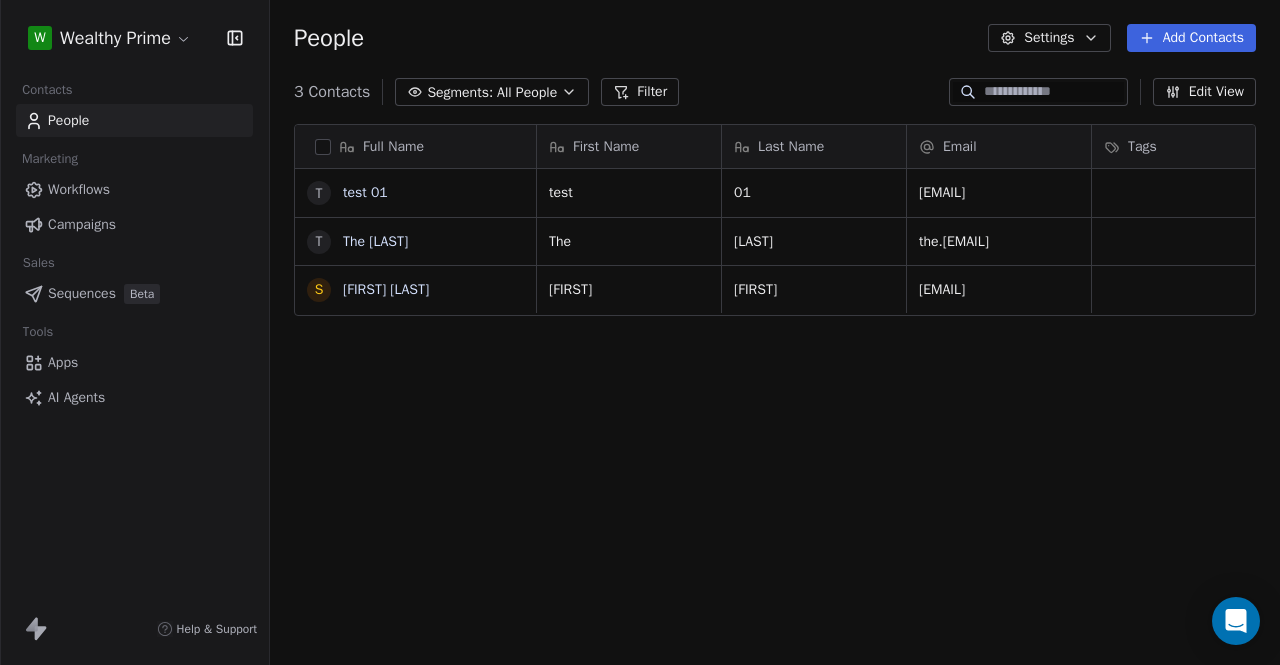 click on "Settings" at bounding box center [1049, 38] 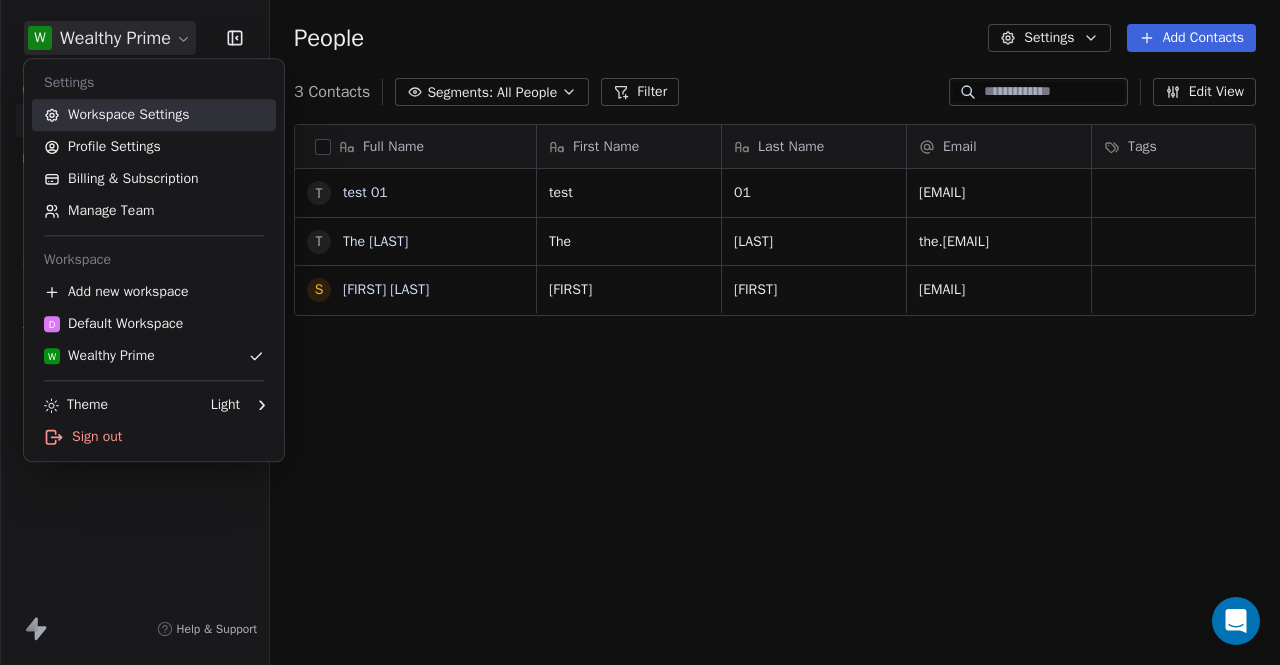 click on "Workspace Settings" at bounding box center [154, 115] 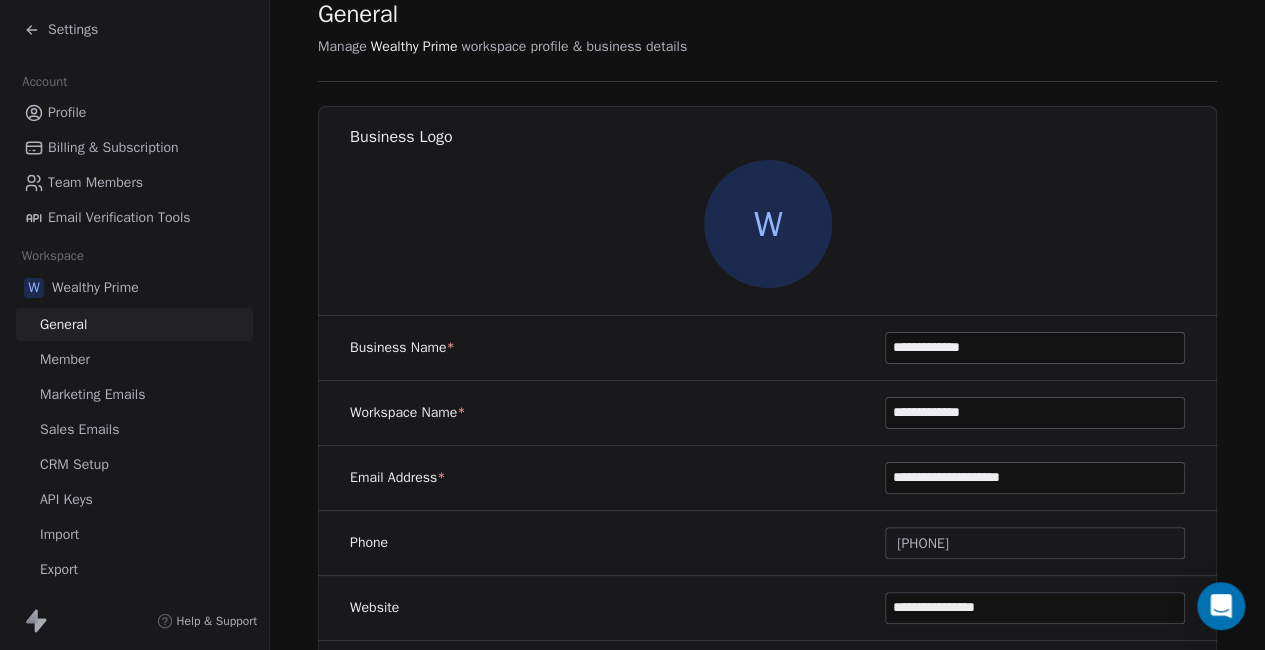 scroll, scrollTop: 0, scrollLeft: 0, axis: both 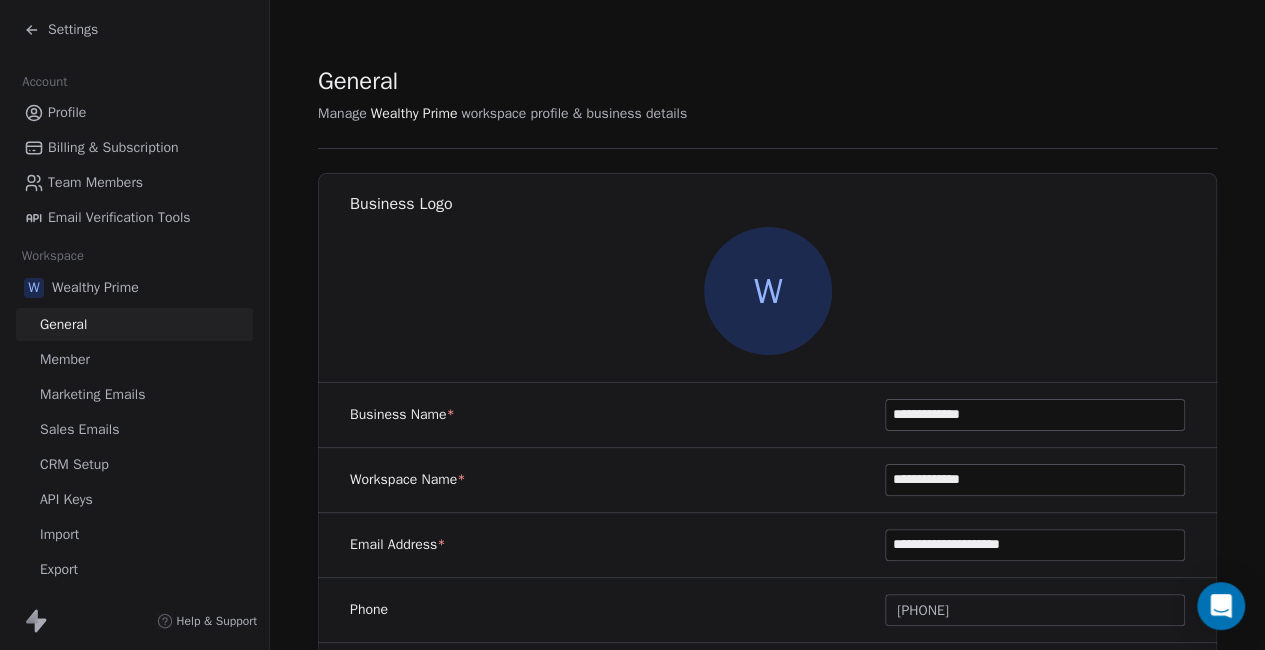 click on "Profile" at bounding box center [67, 112] 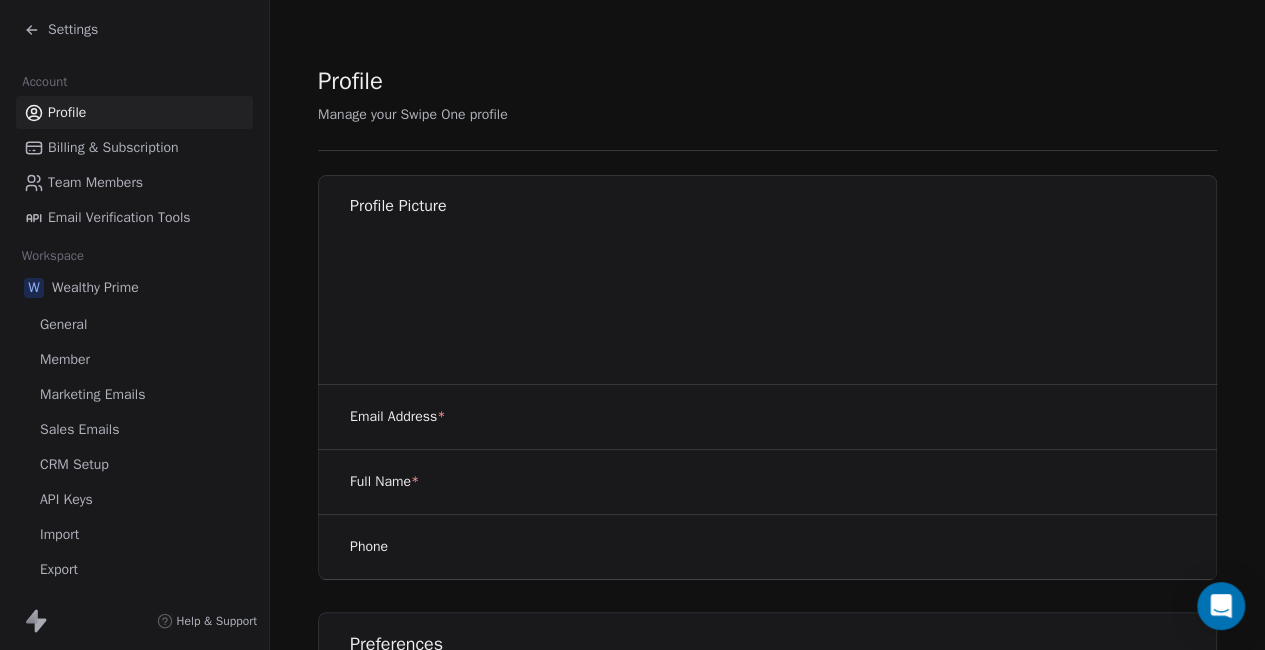 click on "Settings" at bounding box center [61, 30] 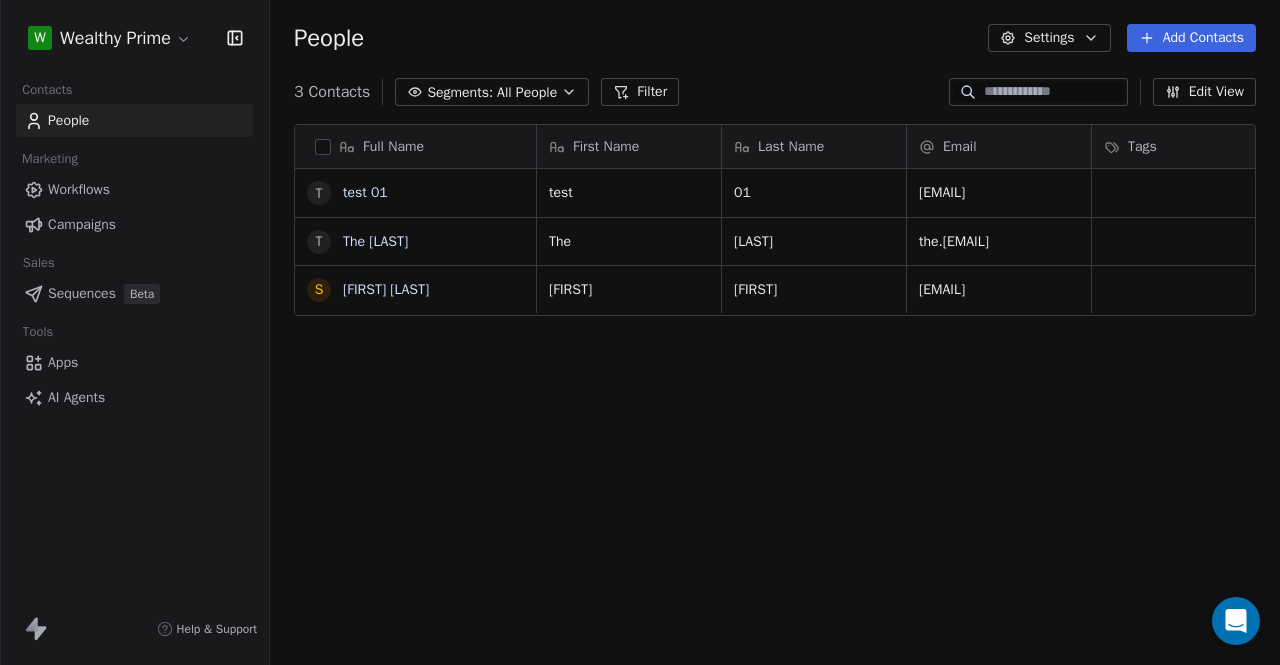 scroll, scrollTop: 16, scrollLeft: 16, axis: both 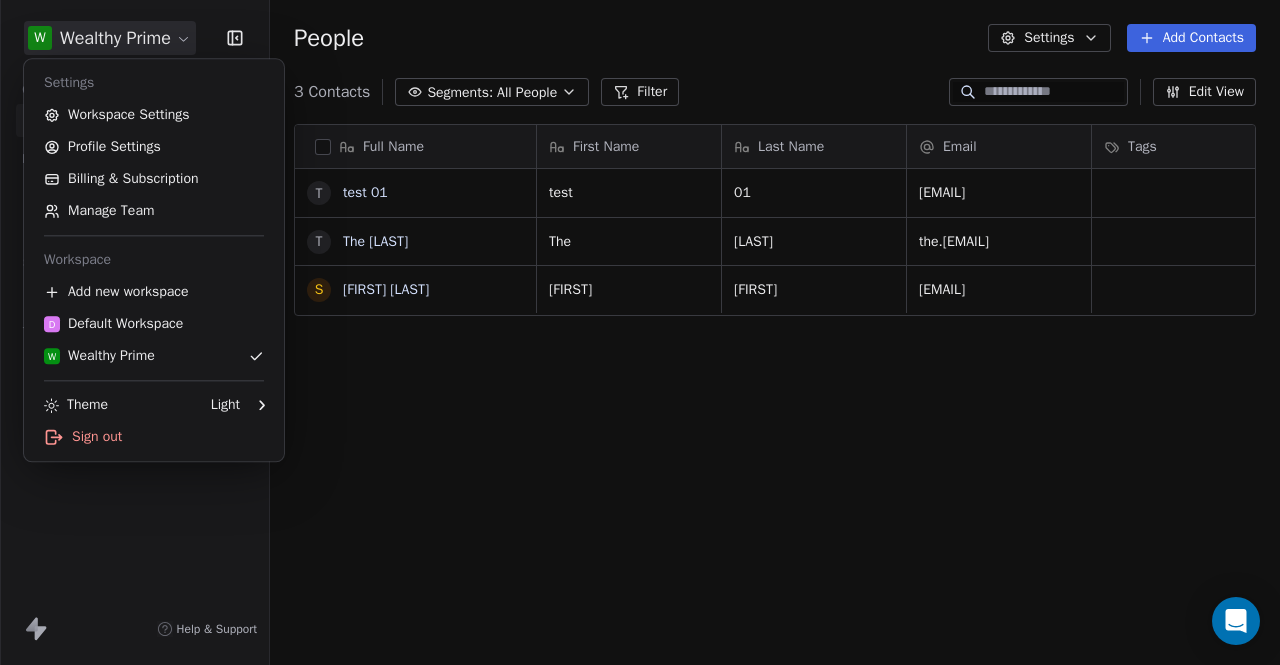 click on "W Wealthy Prime Contacts People Marketing Workflows Campaigns Sales Sequences Beta Tools Apps AI Agents Help & Support People Settings Add Contacts 3 Contacts Segments: All People Filter Edit View Tag Add to Sequence Export Full Name t test 01 T The [LAST] S [LAST] [FIRST] First Name Last Name Email Tags Status test 01 [EMAIL] The [LAST] [EMAIL] [FIRST] [EMAIL]
To pick up a draggable item, press the space bar.
While dragging, use the arrow keys to move the item.
Press space again to drop the item in its new position, or press escape to cancel.
Settings Workspace Settings Profile Settings Billing & Subscription Manage Team Workspace Add new workspace D Default Workspace W Wealthy Prime Theme Light Sign out" at bounding box center (640, 332) 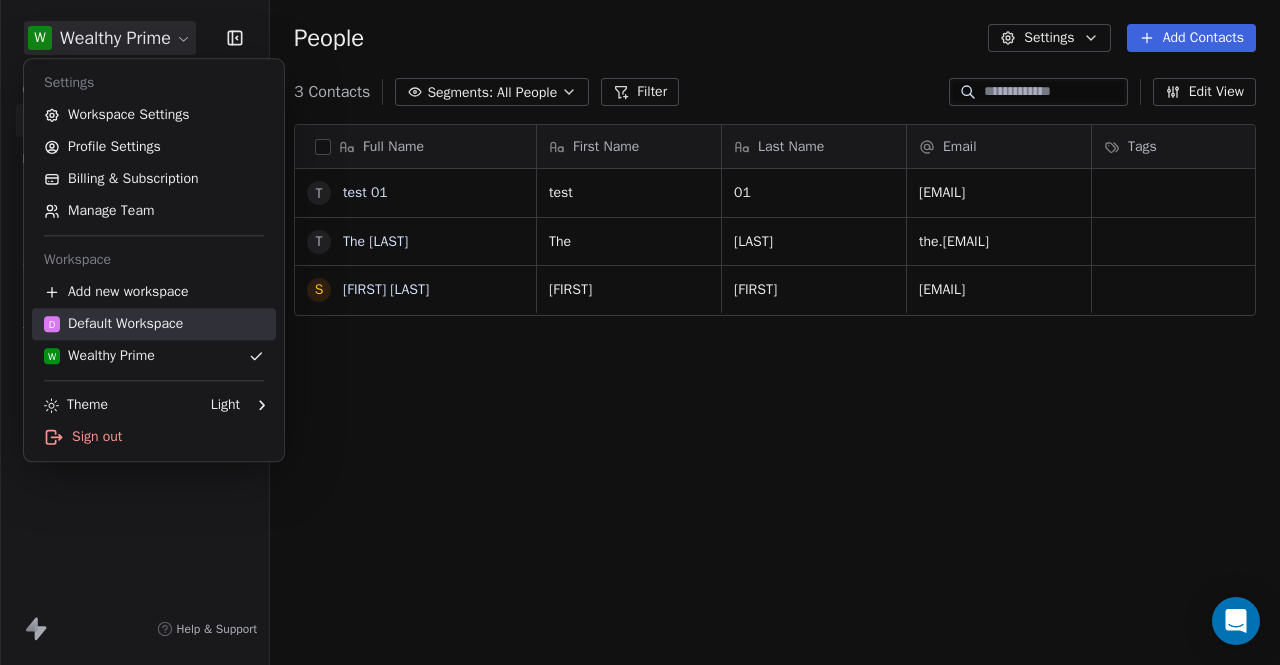 click on "D Default Workspace" at bounding box center [113, 324] 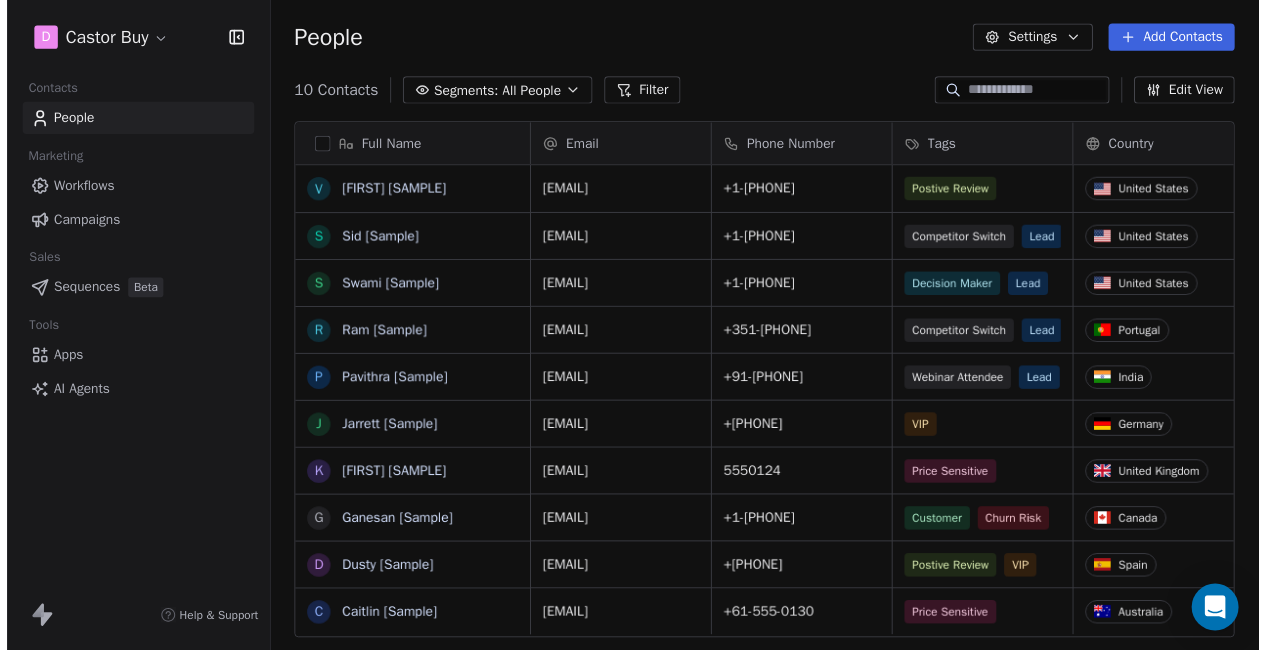 scroll, scrollTop: 570, scrollLeft: 994, axis: both 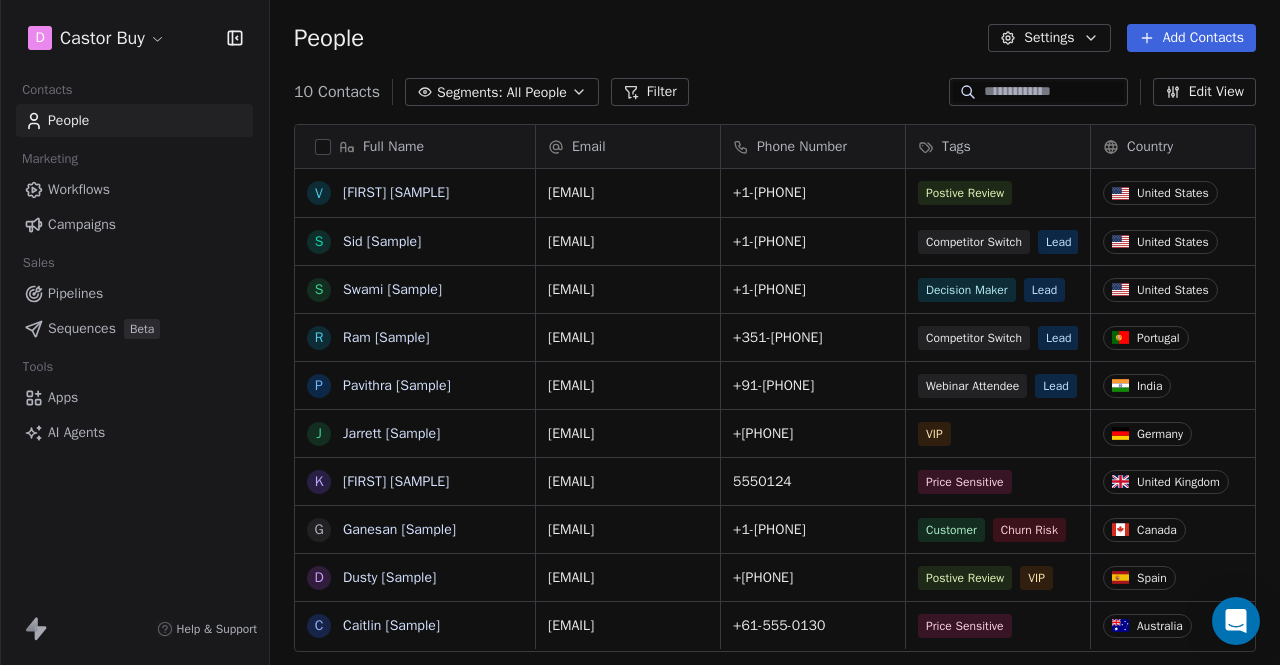 click on "Settings" at bounding box center (1049, 38) 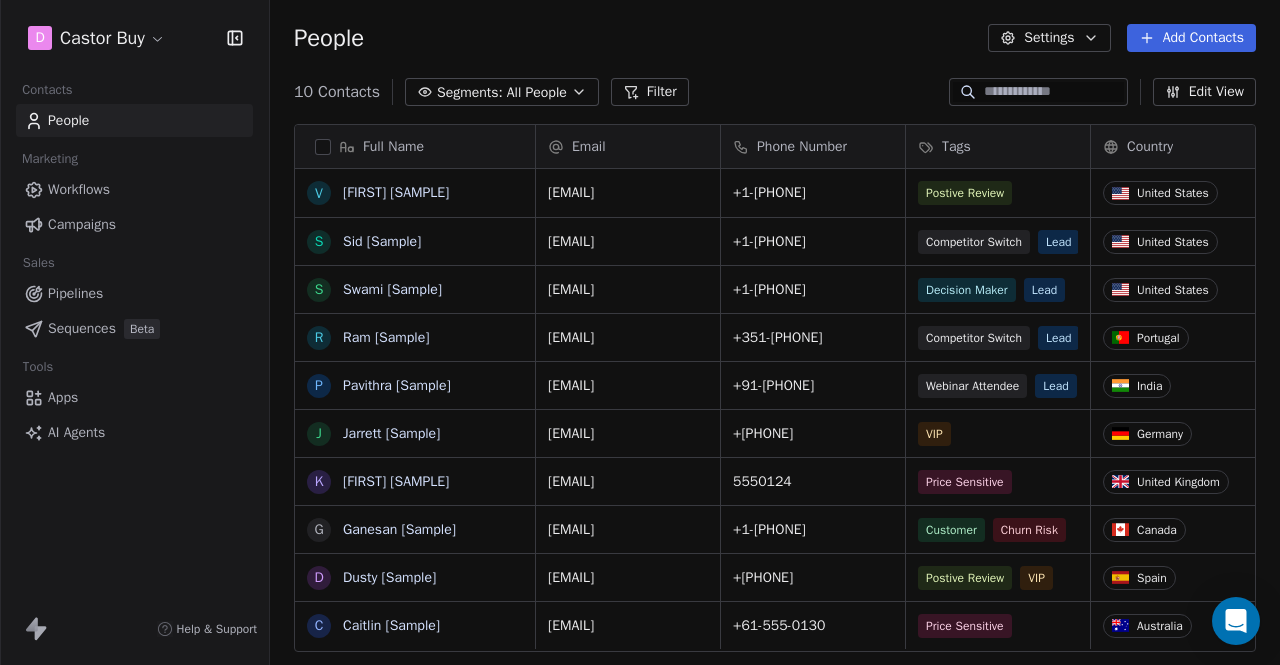 click on "D Castor Buy Contacts People Marketing Workflows Campaigns Sales Pipelines Sequences Beta Tools Apps AI Agents Help & Support People Settings Add Contacts 10 Contacts Segments: All People Filter Edit View Tag Add to Sequence Export Full Name V [FIRST] [SAMPLE] S [FIRST] [SAMPLE] S [FIRST] [SAMPLE] R [FIRST] [SAMPLE] P [FIRST] [SAMPLE] J [FIRST] [SAMPLE] K [FIRST] [SAMPLE] G [FIRST] [SAMPLE] D [FIRST] [SAMPLE] C [FIRST] [SAMPLE] Email Phone Number Tags Country Website Job Title Status [EMAIL] +1-[PHONE] Postive Review United States fostergroup.com Managing Director Closed Won [EMAIL] +1-[PHONE] Competitor Switch Lead United States alliedsolutions.com Director of Operations Qualifying [EMAIL] +1-[PHONE] Decision Maker Lead United States millerindustries.com President New Lead [EMAIL] +351-[PHONE] Competitor Switch Lead Portugal greensolutions.pt Sustainability Head Closed Won [EMAIL] +91-[PHONE] Webinar Attendee Lead India techinnovators.in CTO Proposal Sent" at bounding box center [640, 332] 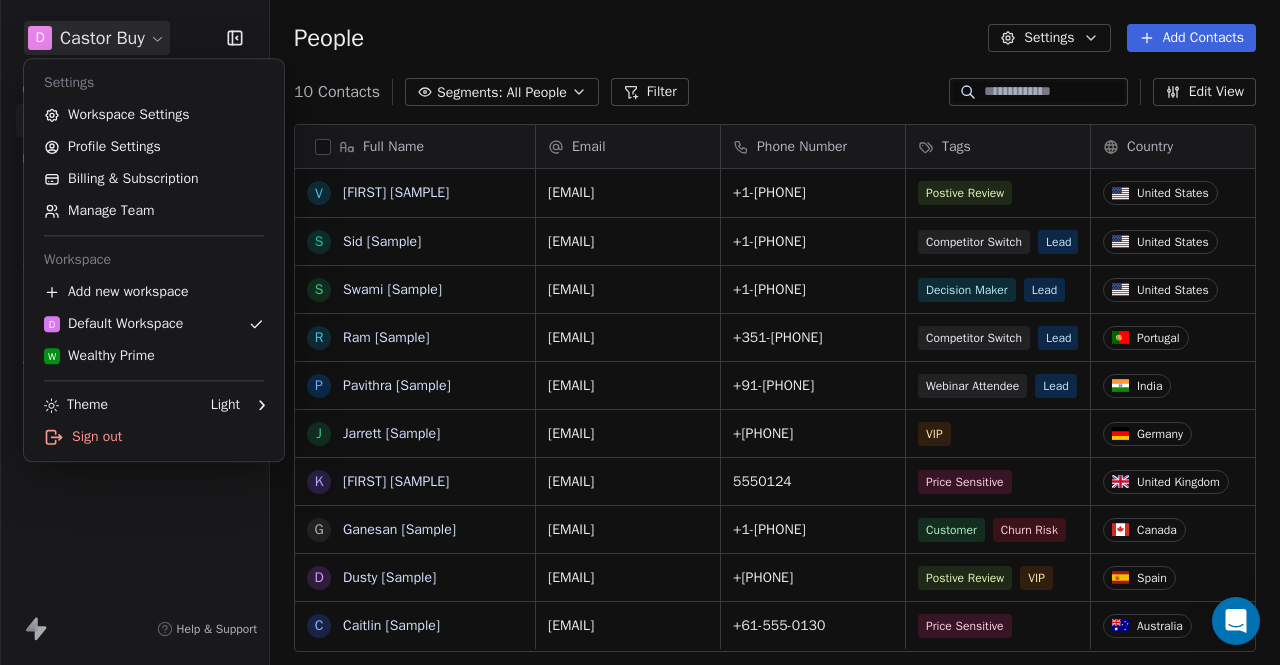 click on "D Castor Buy Contacts People Marketing Workflows Campaigns Sales Pipelines Sequences Beta Tools Apps AI Agents Help & Support People Settings Add Contacts 10 Contacts Segments: All People Filter Edit View Tag Add to Sequence Export Full Name V [FIRST] [SAMPLE] S [FIRST] [SAMPLE] S [FIRST] [SAMPLE] R [FIRST] [SAMPLE] P [FIRST] [SAMPLE] J [FIRST] [SAMPLE] K [FIRST] [SAMPLE] G [FIRST] [SAMPLE] D [FIRST] [SAMPLE] C [FIRST] [SAMPLE] Email Phone Number Tags Country Website Job Title Status [EMAIL] +1-[PHONE] Postive Review United States fostergroup.com Managing Director Closed Won [EMAIL] +1-[PHONE] Competitor Switch Lead United States alliedsolutions.com Director of Operations Qualifying [EMAIL] +1-[PHONE] Decision Maker Lead United States millerindustries.com President New Lead [EMAIL] +351-[PHONE] Competitor Switch Lead Portugal greensolutions.pt Sustainability Head Closed Won [EMAIL] +91-[PHONE] Webinar Attendee Lead India techinnovators.in CTO Proposal Sent" at bounding box center [640, 332] 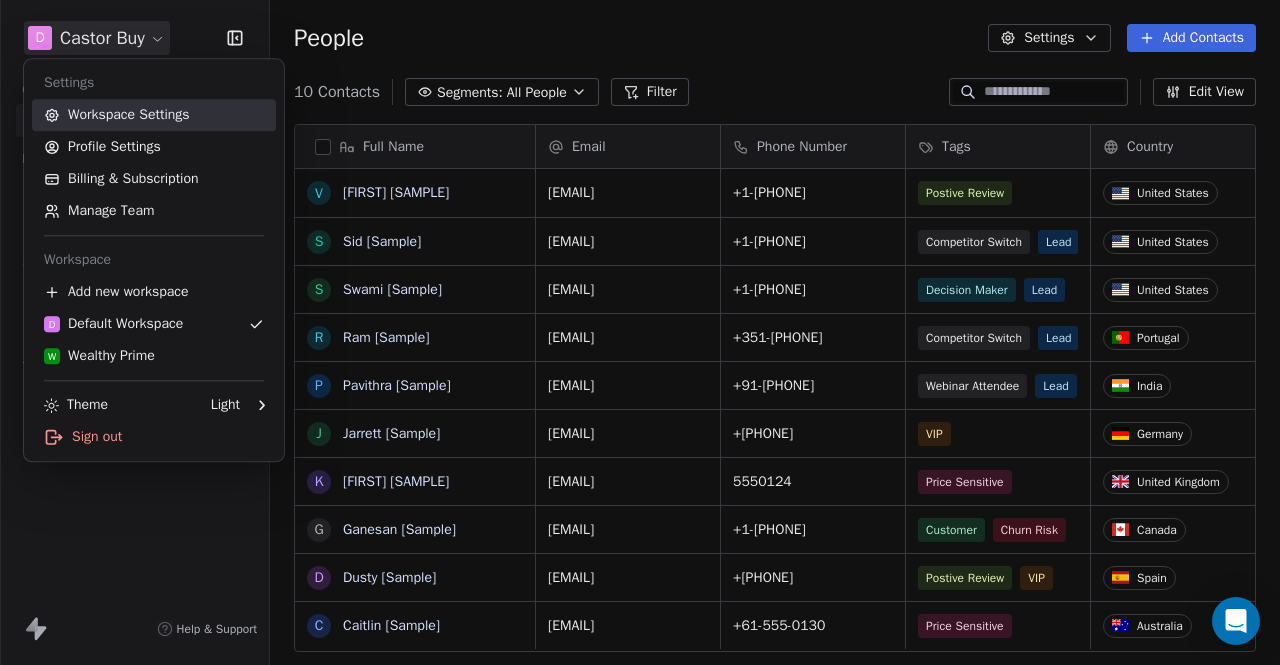 click on "Workspace Settings" at bounding box center [154, 115] 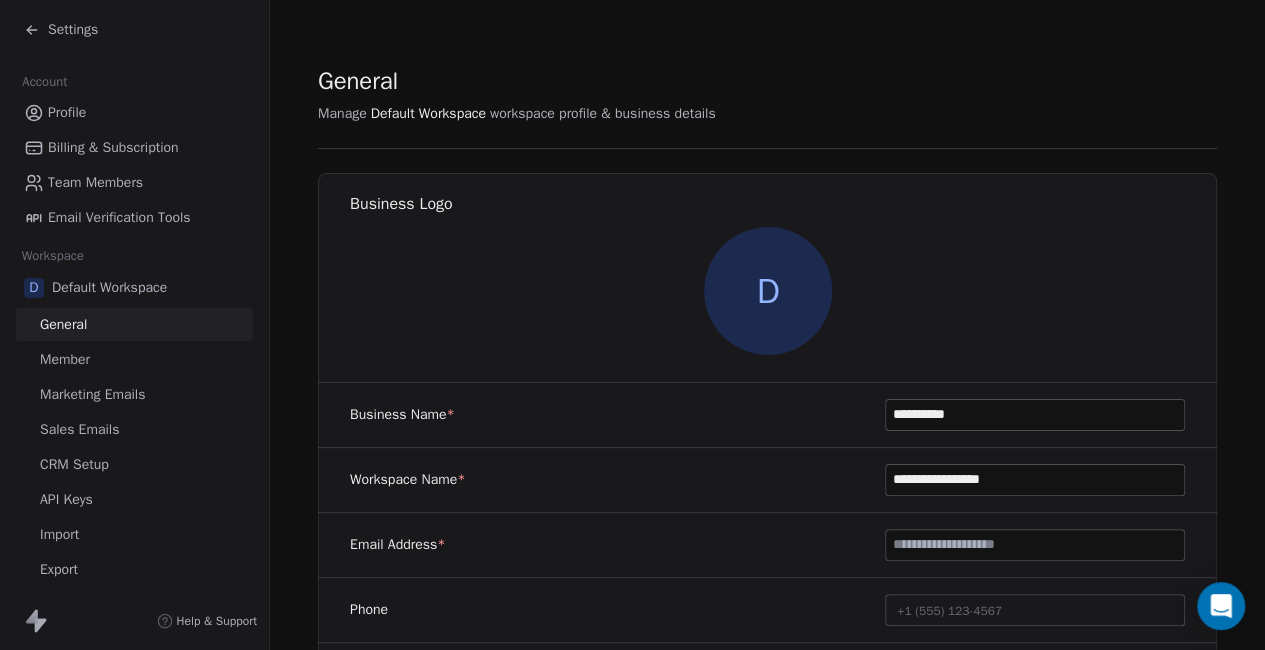 scroll, scrollTop: 88, scrollLeft: 0, axis: vertical 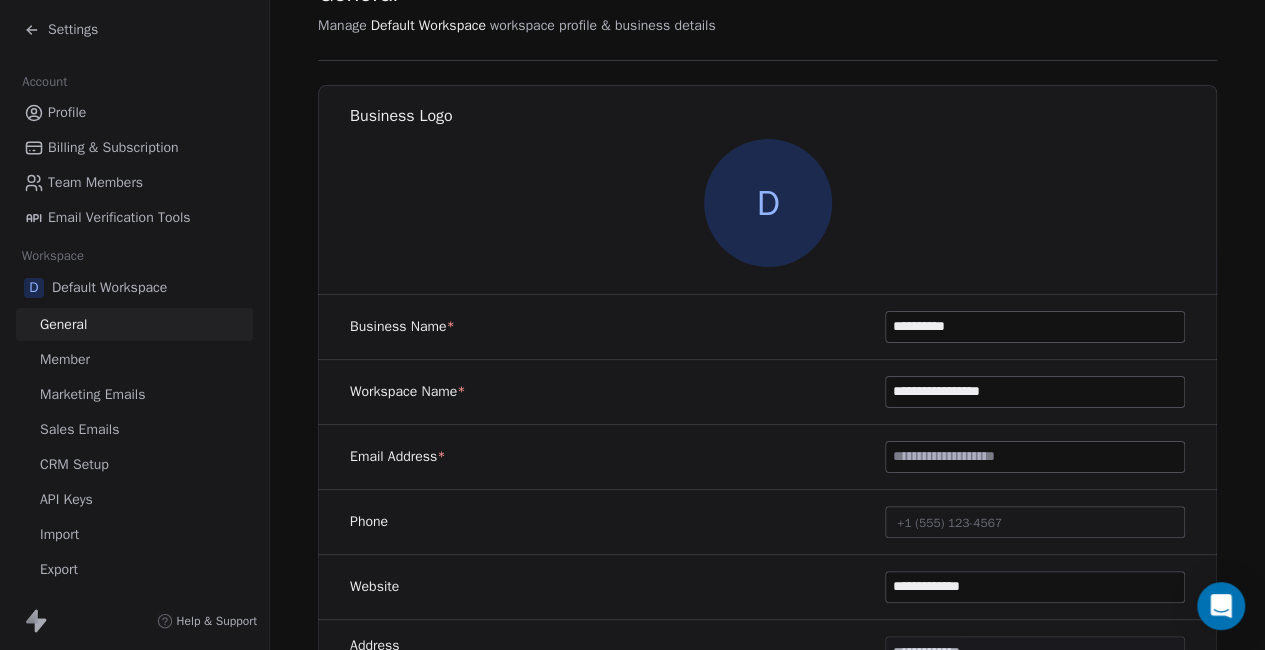 click on "**********" at bounding box center (1035, 392) 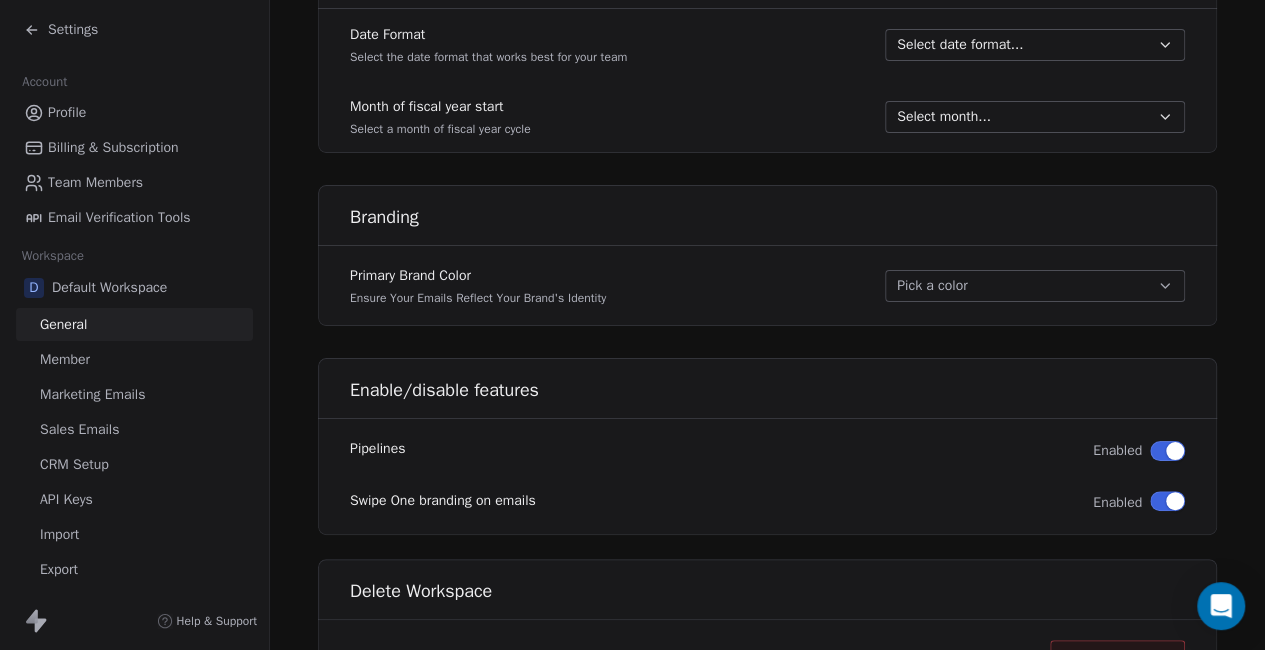 scroll, scrollTop: 1116, scrollLeft: 0, axis: vertical 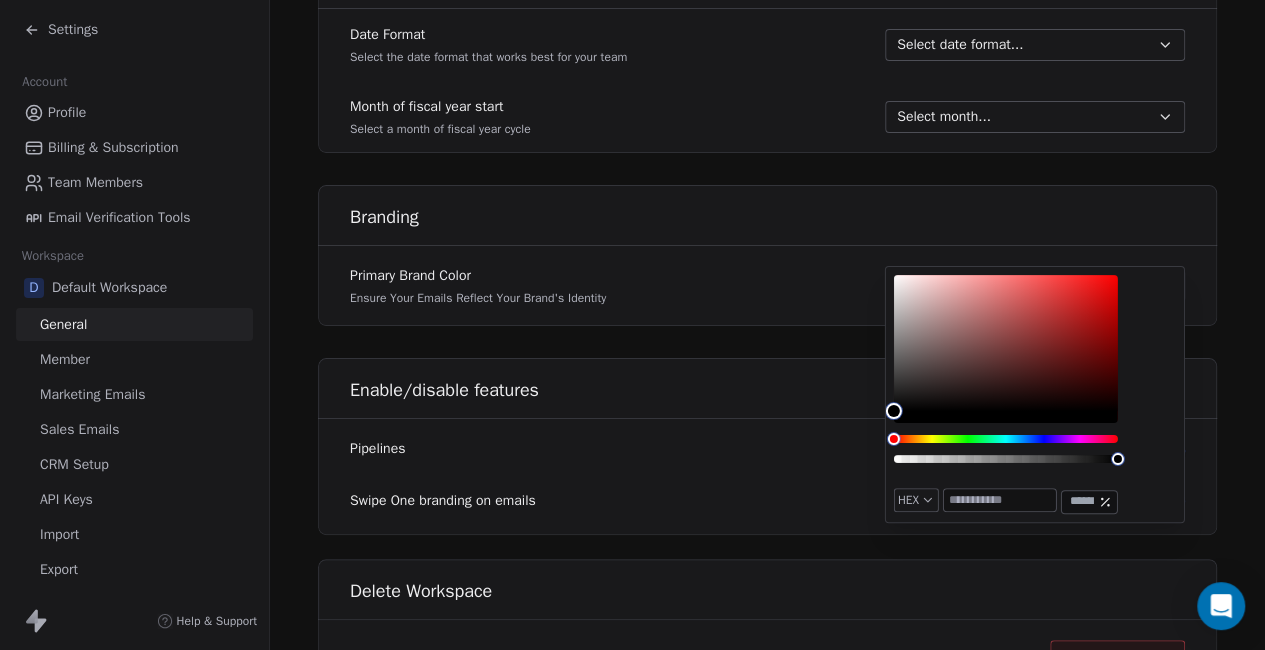 type on "*******" 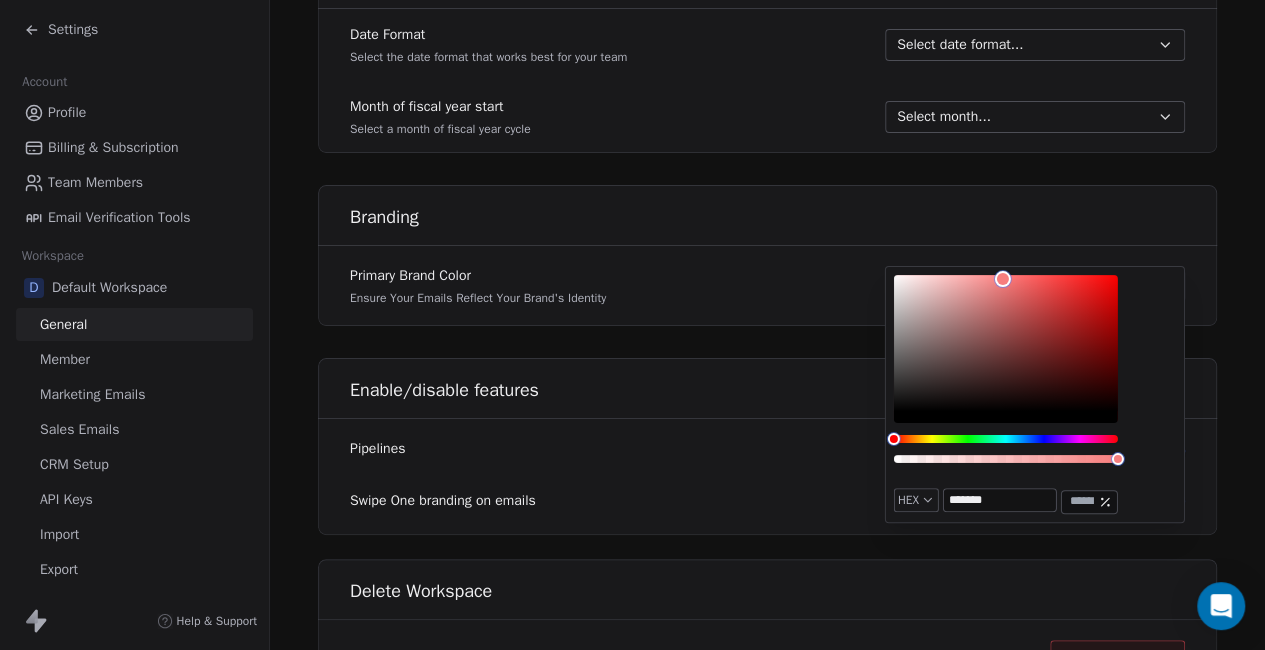 click at bounding box center [1006, 343] 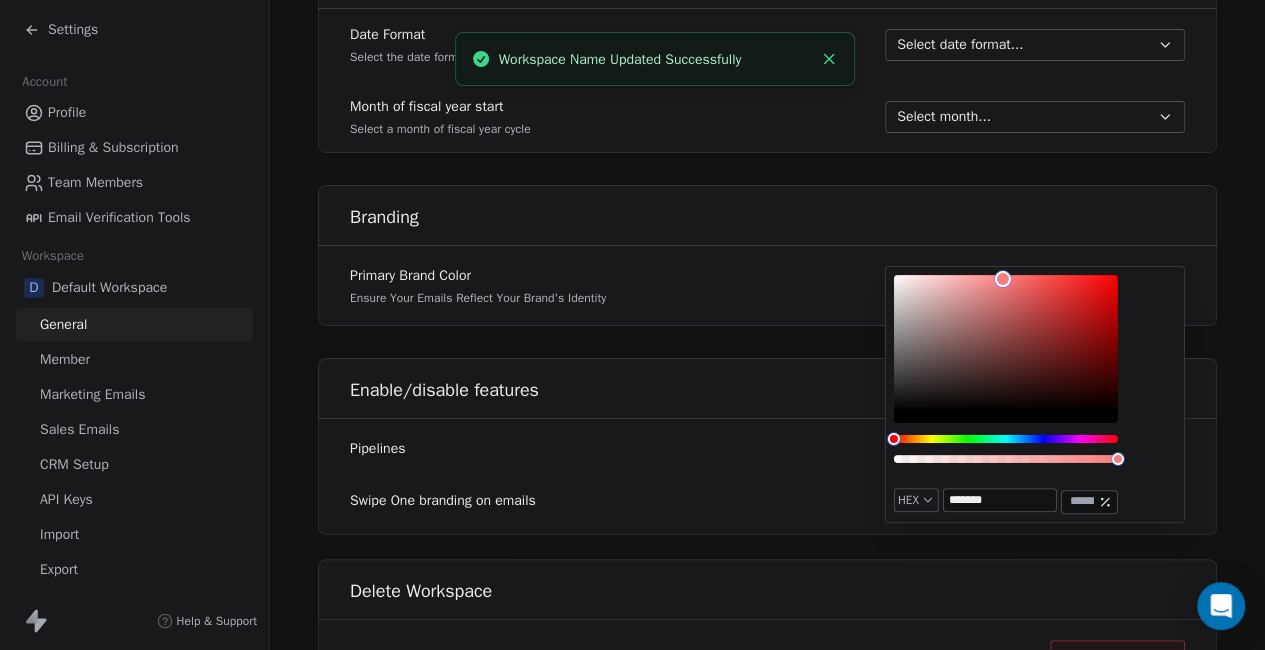 click on "Enable/disable features Pipelines Enabled Swipe One branding on emails Enabled" at bounding box center [767, 446] 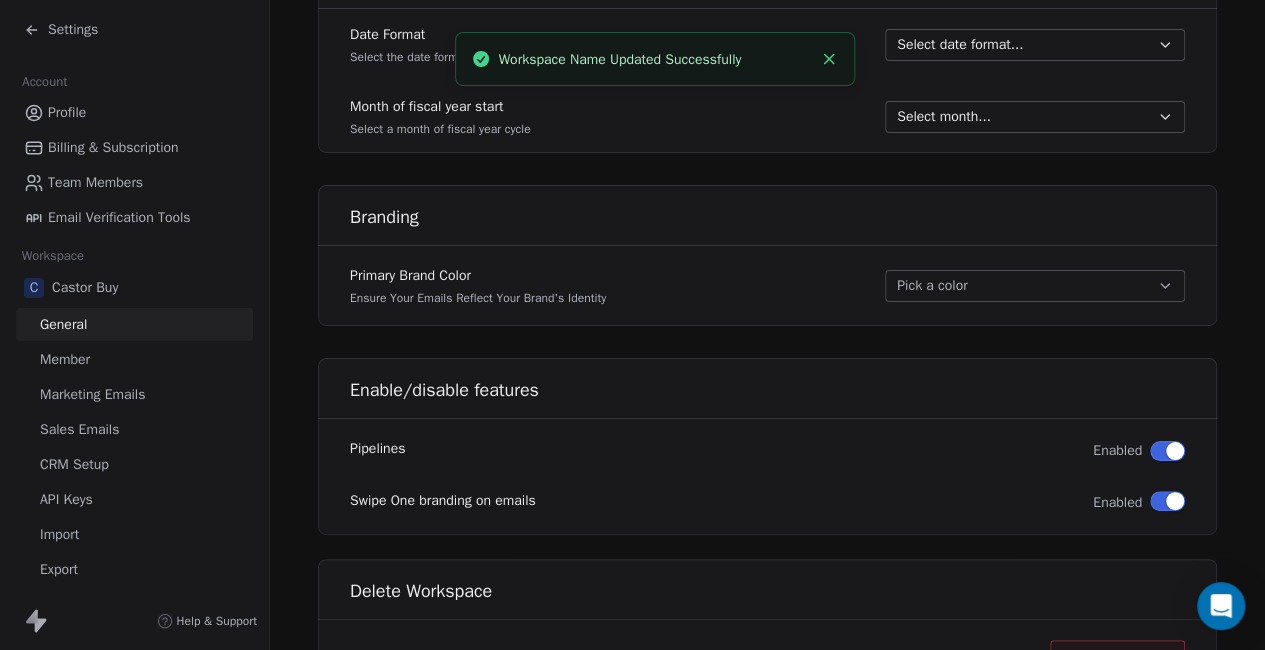 scroll, scrollTop: 1202, scrollLeft: 0, axis: vertical 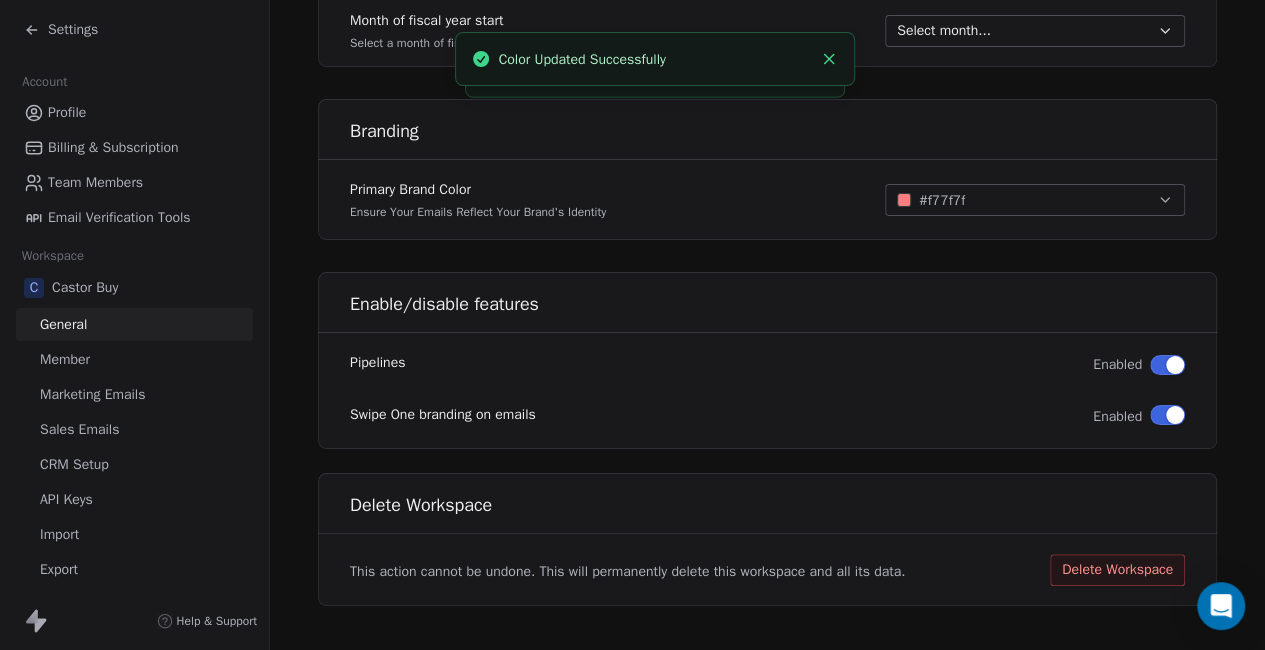 click on "#f77f7f" at bounding box center (1035, 200) 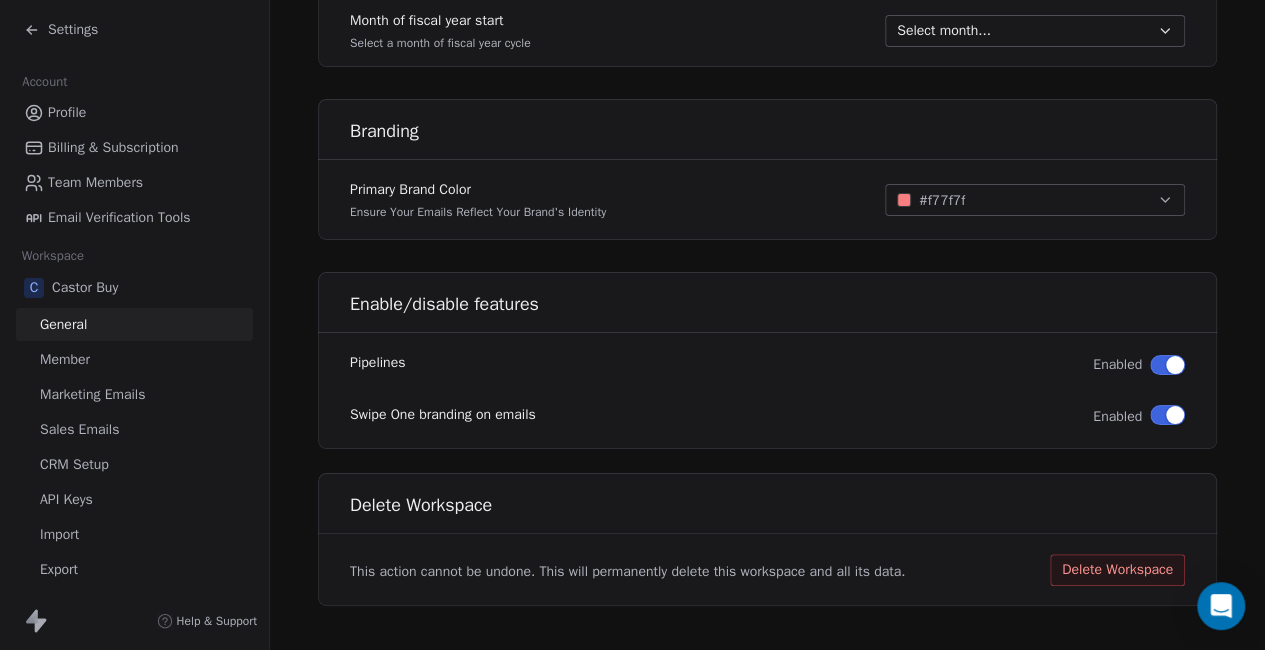 click on "Pipelines Enabled" at bounding box center [767, 365] 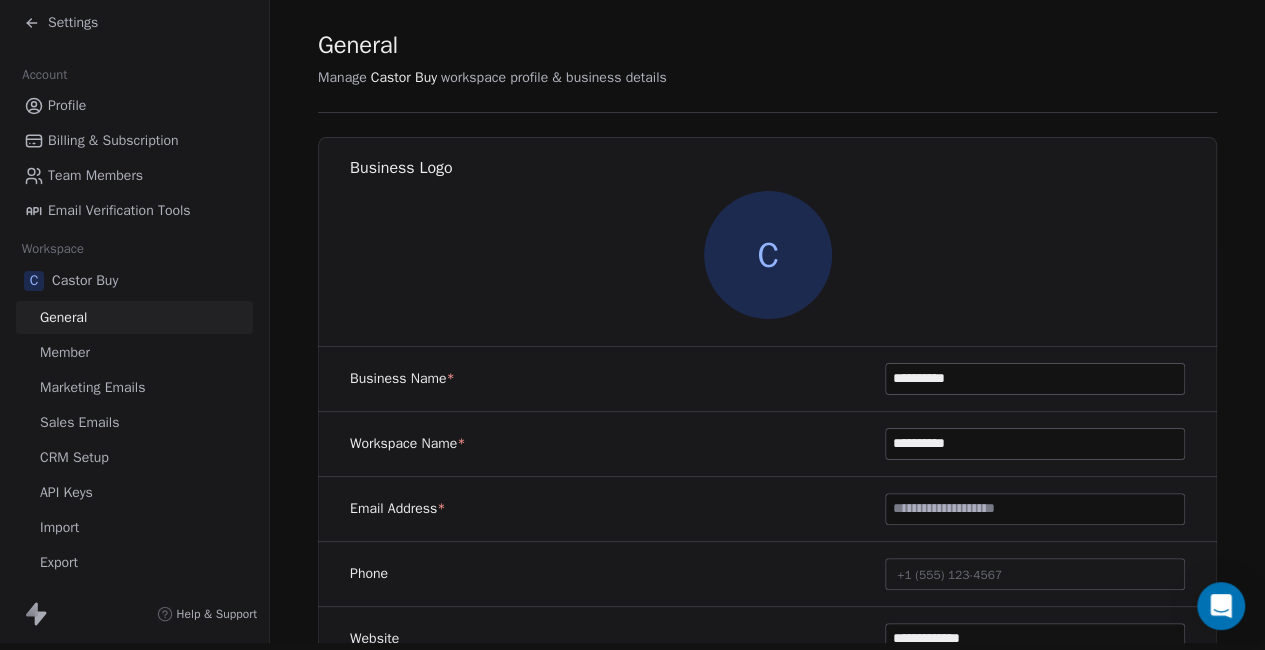 scroll, scrollTop: 0, scrollLeft: 0, axis: both 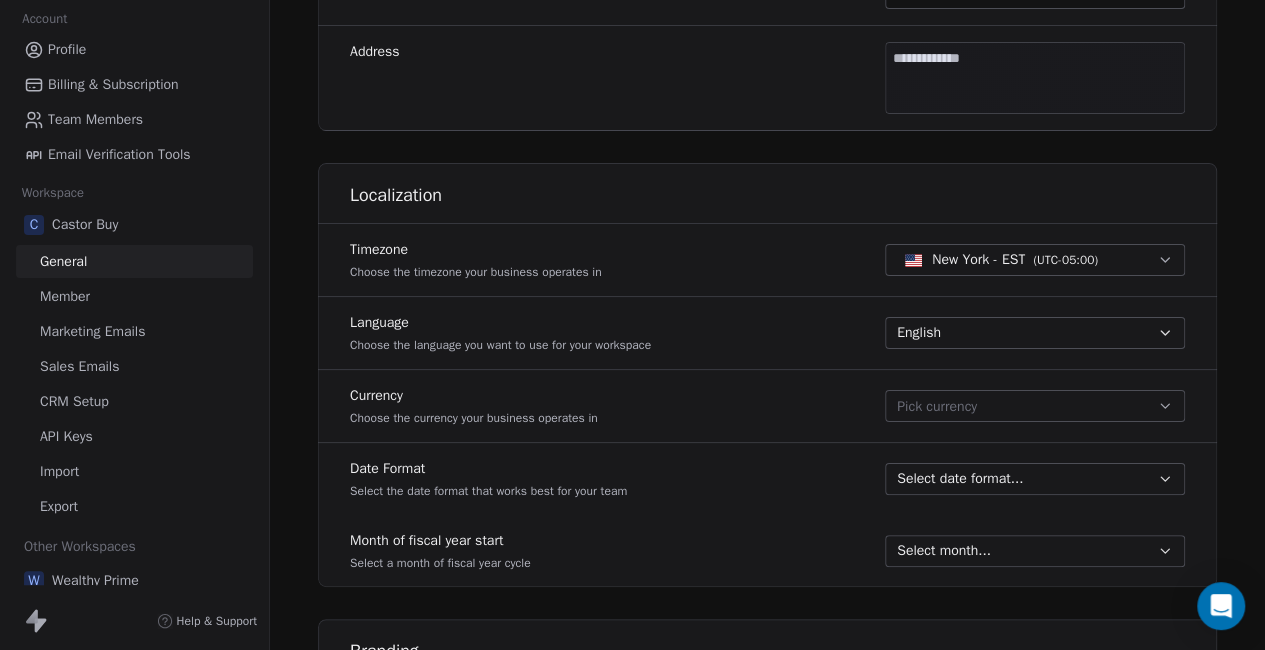 click on "Wealthy Prime" at bounding box center [95, 581] 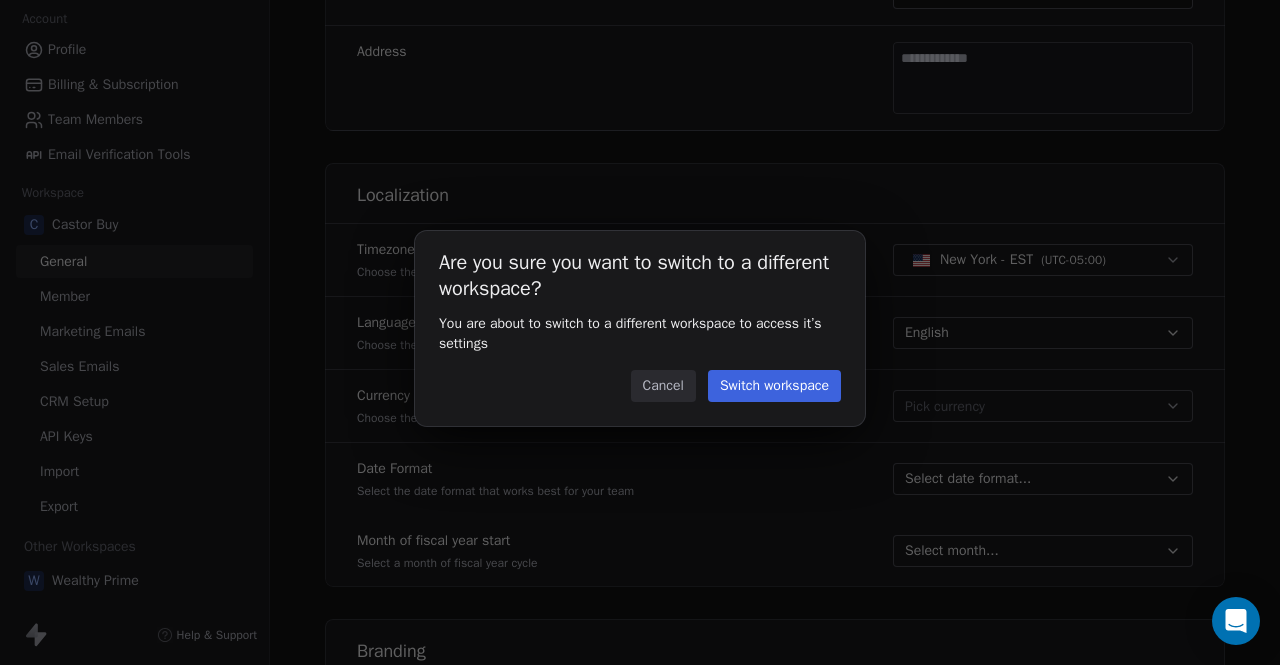 click on "Switch workspace" at bounding box center (774, 386) 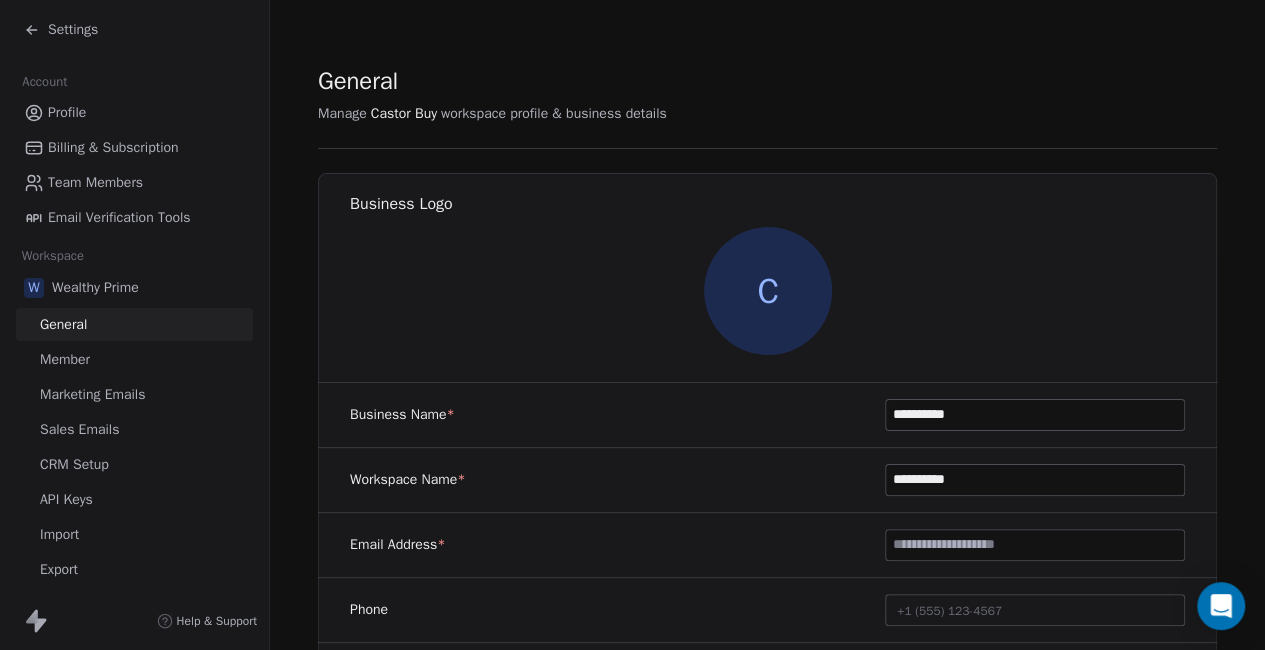 scroll, scrollTop: 172, scrollLeft: 0, axis: vertical 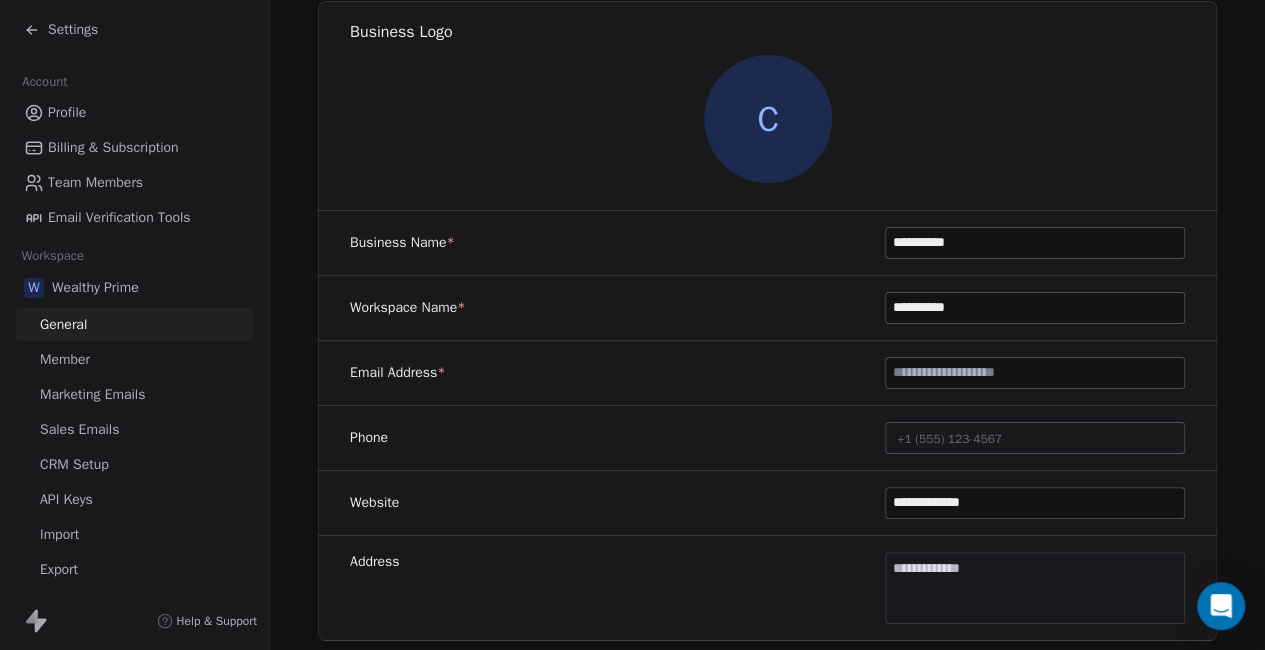 type on "**********" 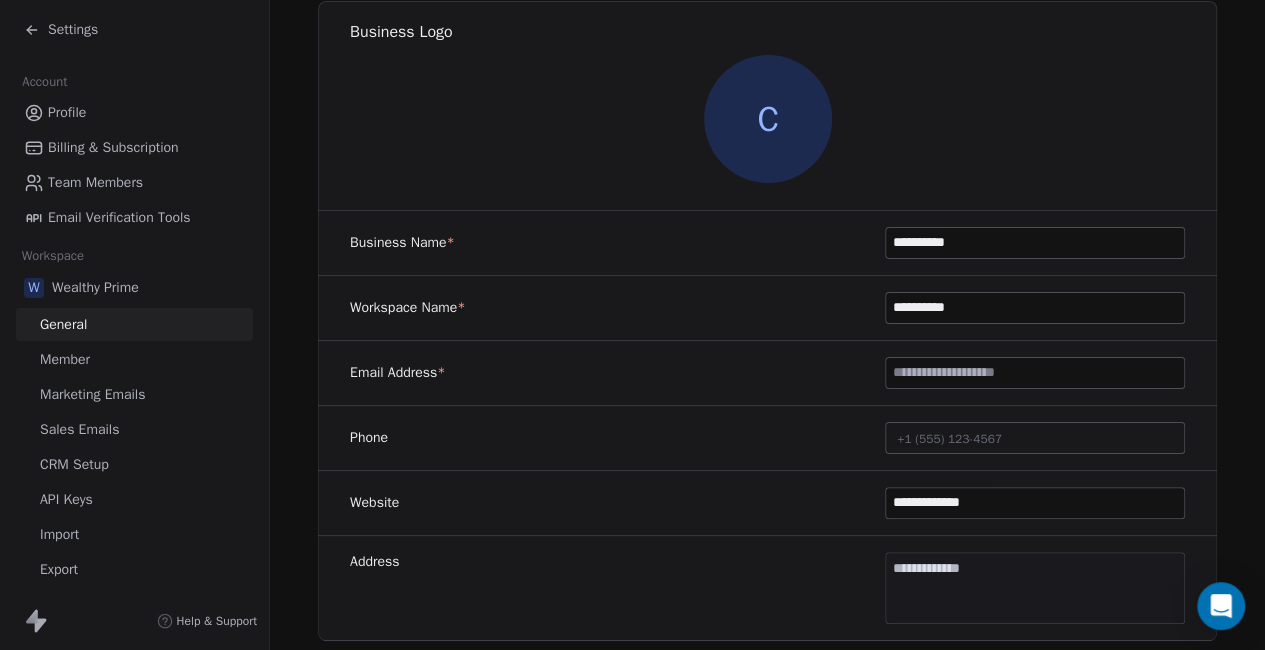 type on "**********" 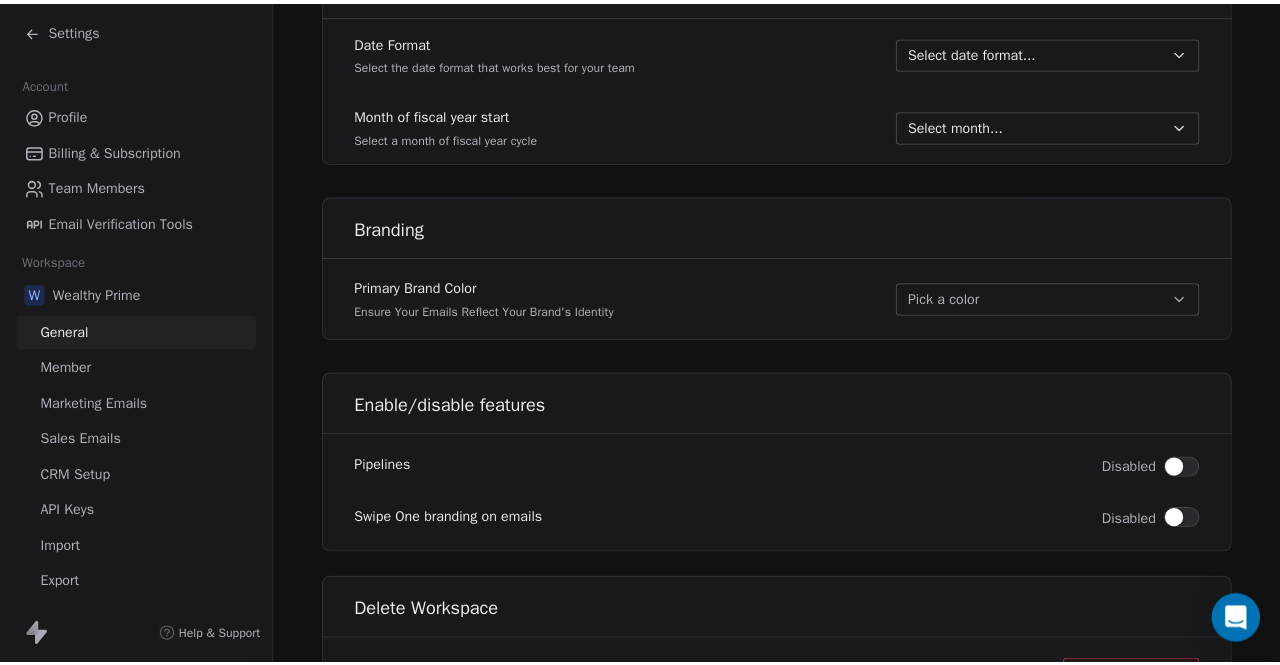 scroll, scrollTop: 1202, scrollLeft: 0, axis: vertical 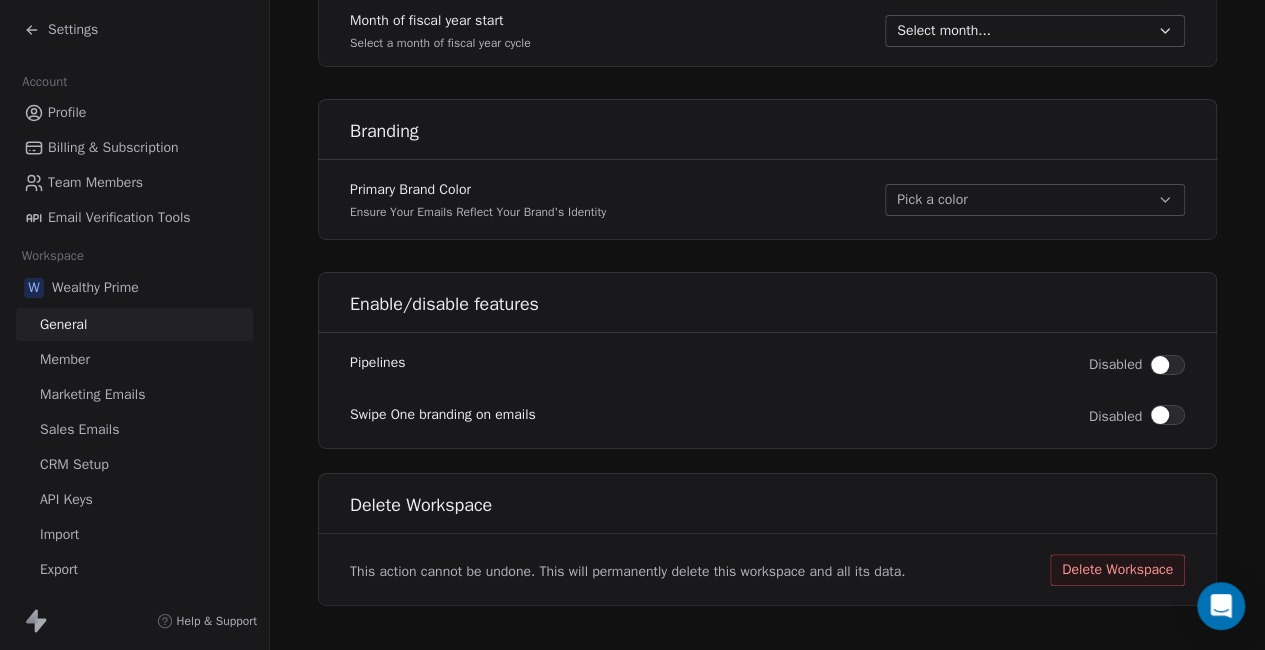 click on "Settings" at bounding box center (138, 30) 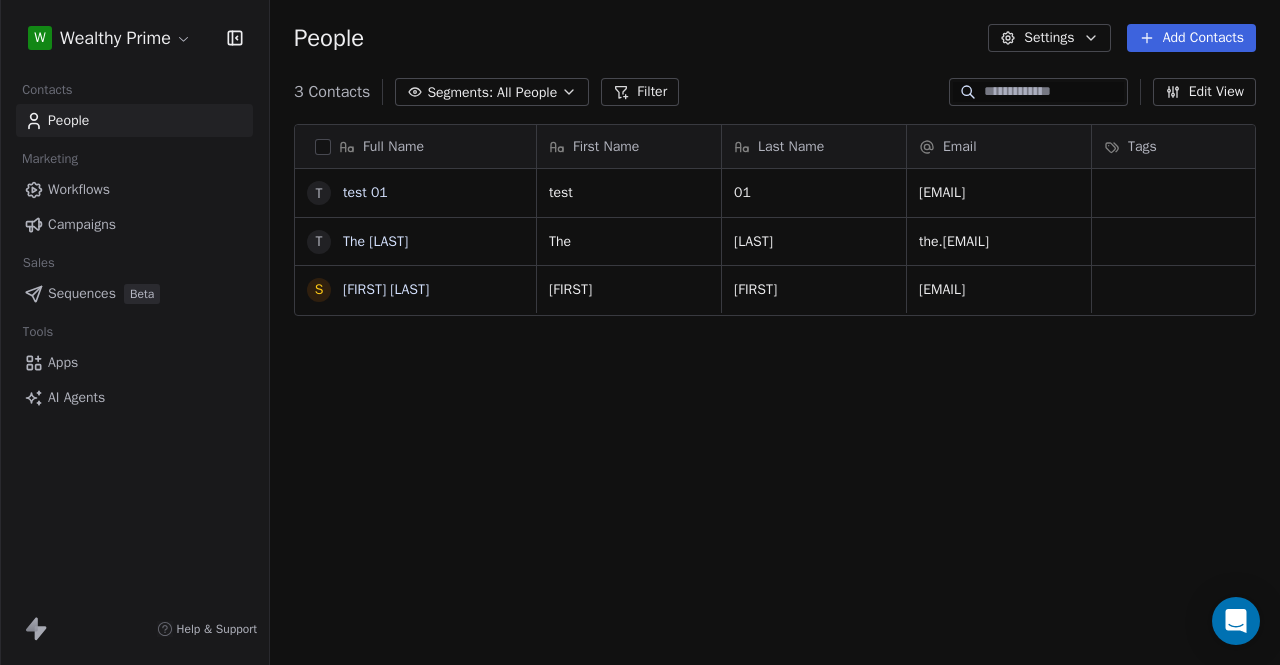 scroll, scrollTop: 16, scrollLeft: 16, axis: both 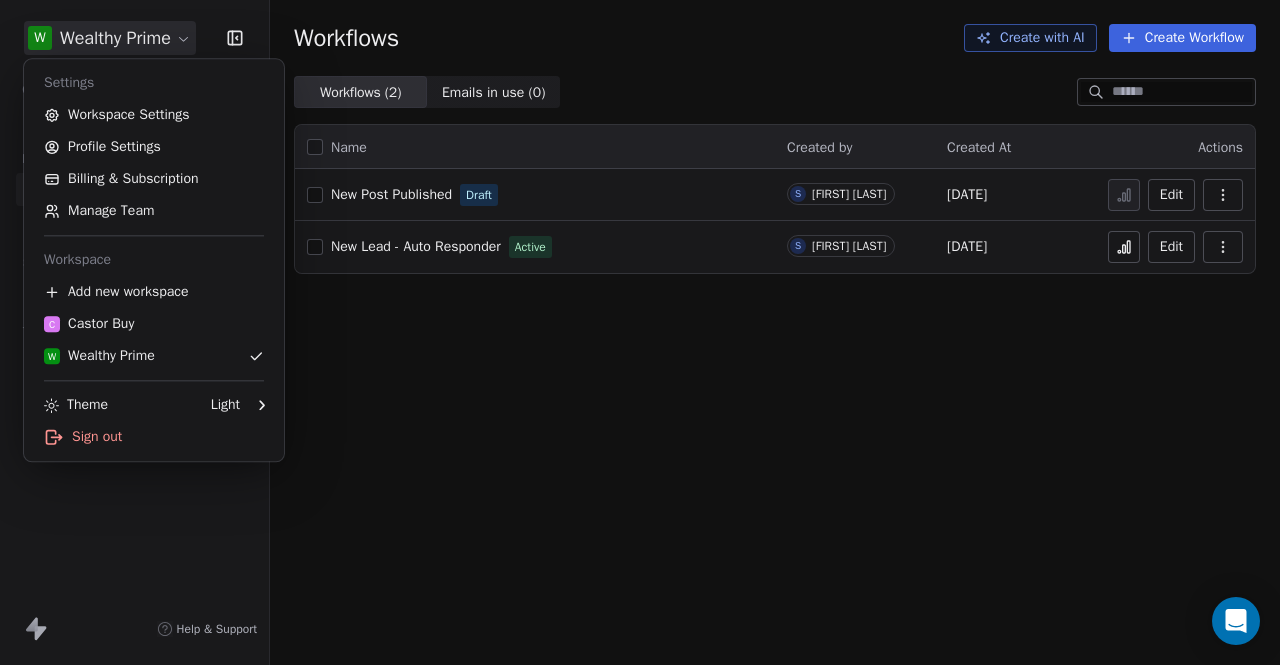 click on "W Wealthy Prime Contacts People Marketing Workflows Campaigns Sales Sequences Beta Tools Apps AI Agents Help & Support Workflows Create with AI Create Workflow Workflows ( 2 ) Workflows ( 2 ) Emails in use ( 0 ) Emails in use ( 0 ) Name Created by Created At Actions New Post Published Draft S [LAST] [FIRST] [DATE] Edit New Lead - Auto Responder Active S [LAST] [FIRST] [DATE] Edit
Settings Workspace Settings Profile Settings Billing & Subscription Manage Team Workspace Add new workspace C Castor Buy W Wealthy Prime Theme Light Sign out" at bounding box center [640, 332] 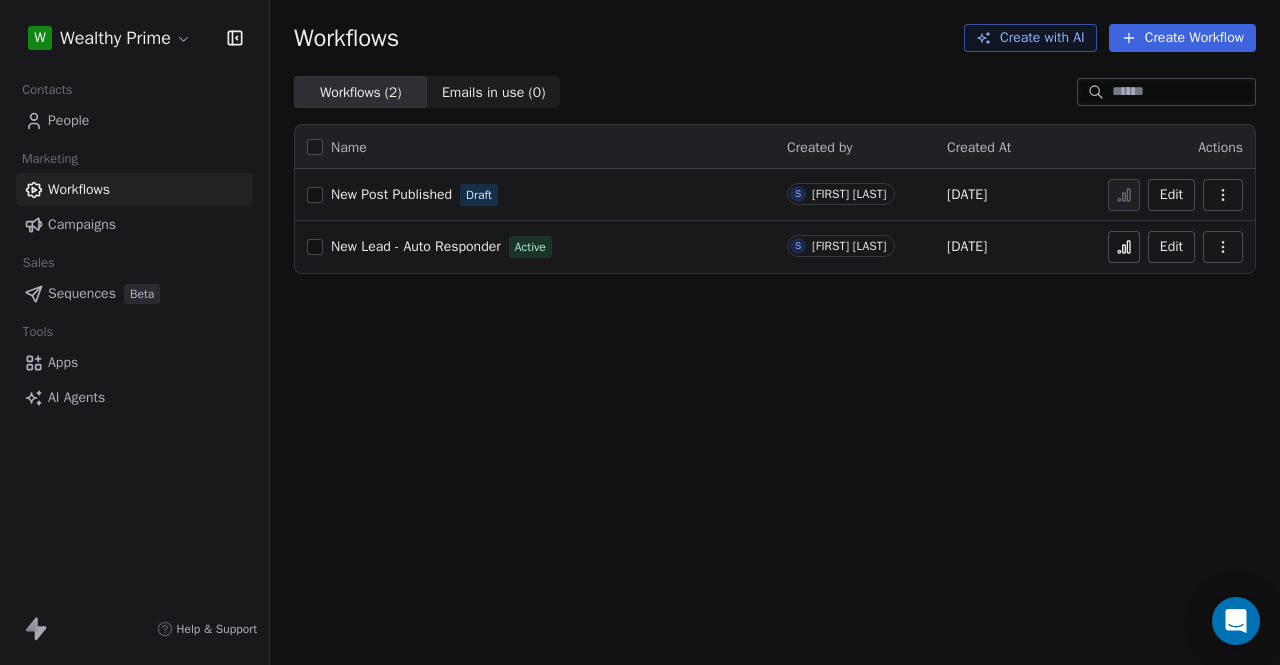 click on "W Wealthy Prime Contacts People Marketing Workflows Campaigns Sales Sequences Beta Tools Apps AI Agents Help & Support Workflows Create with AI Create Workflow Workflows ( 2 ) Workflows ( 2 ) Emails in use ( 0 ) Emails in use ( 0 ) Name Created by Created At Actions New Post Published Draft S [LAST] [FIRST] [DATE] Edit New Lead - Auto Responder Active S [LAST] [FIRST] [DATE] Edit" at bounding box center (640, 332) 